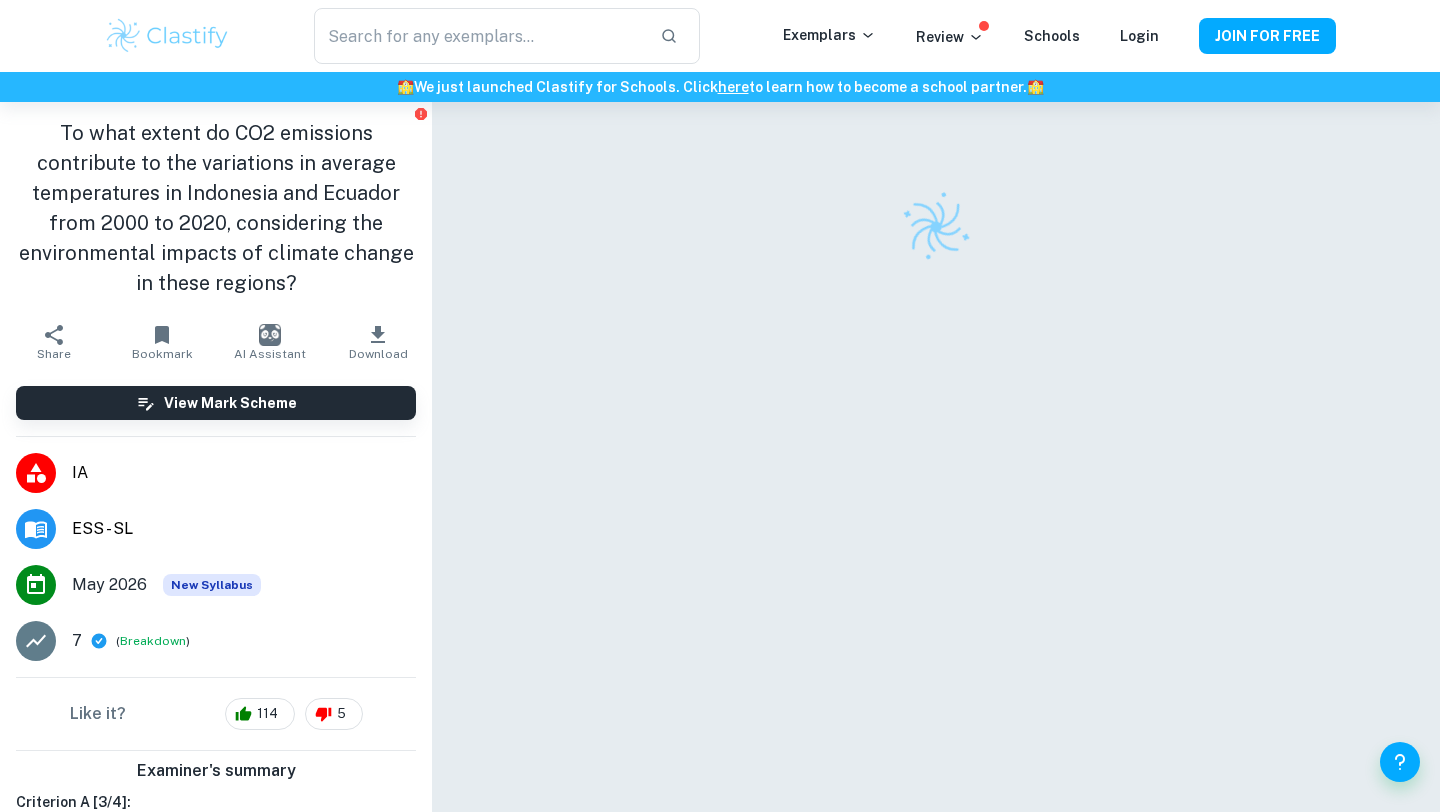 scroll, scrollTop: 0, scrollLeft: 0, axis: both 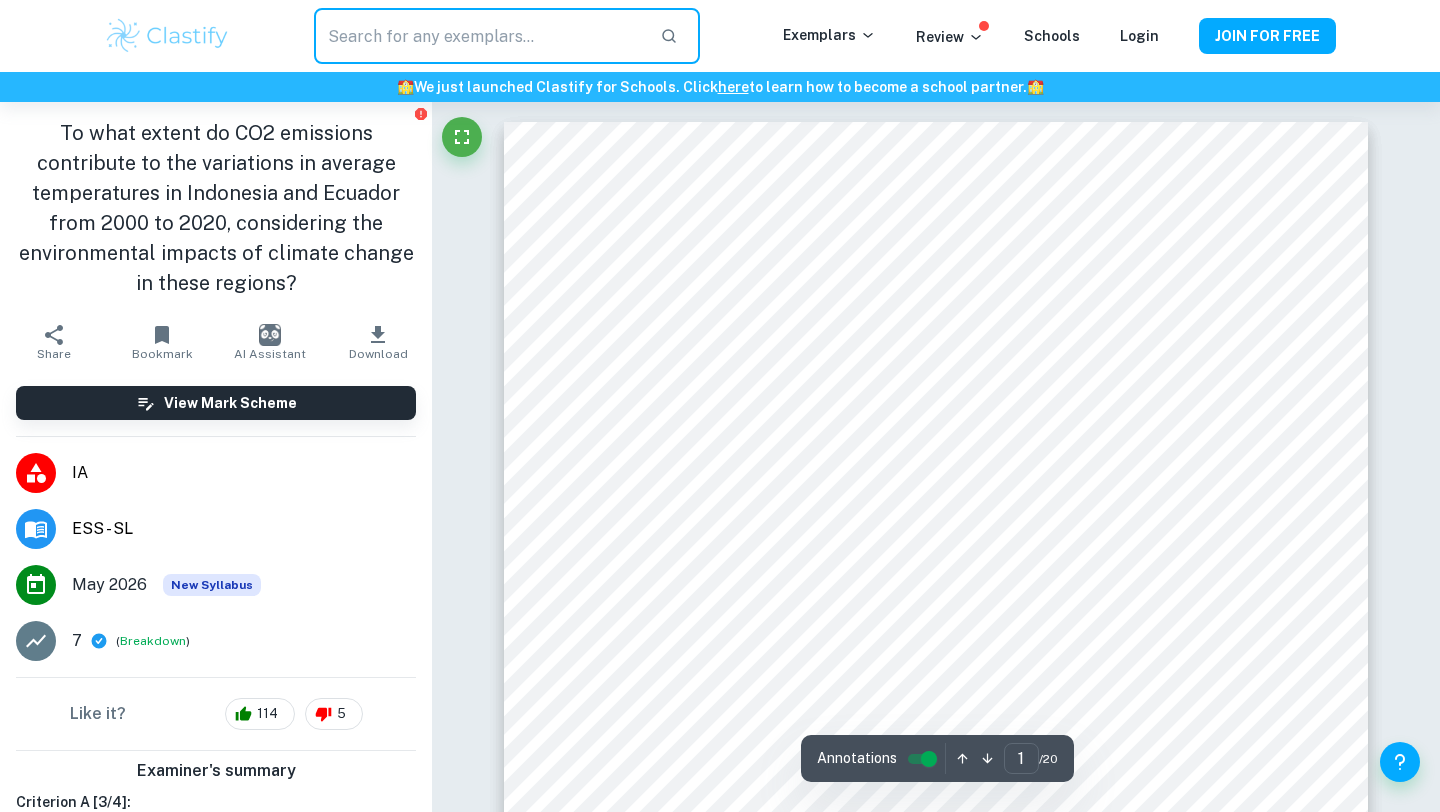 click at bounding box center (479, 36) 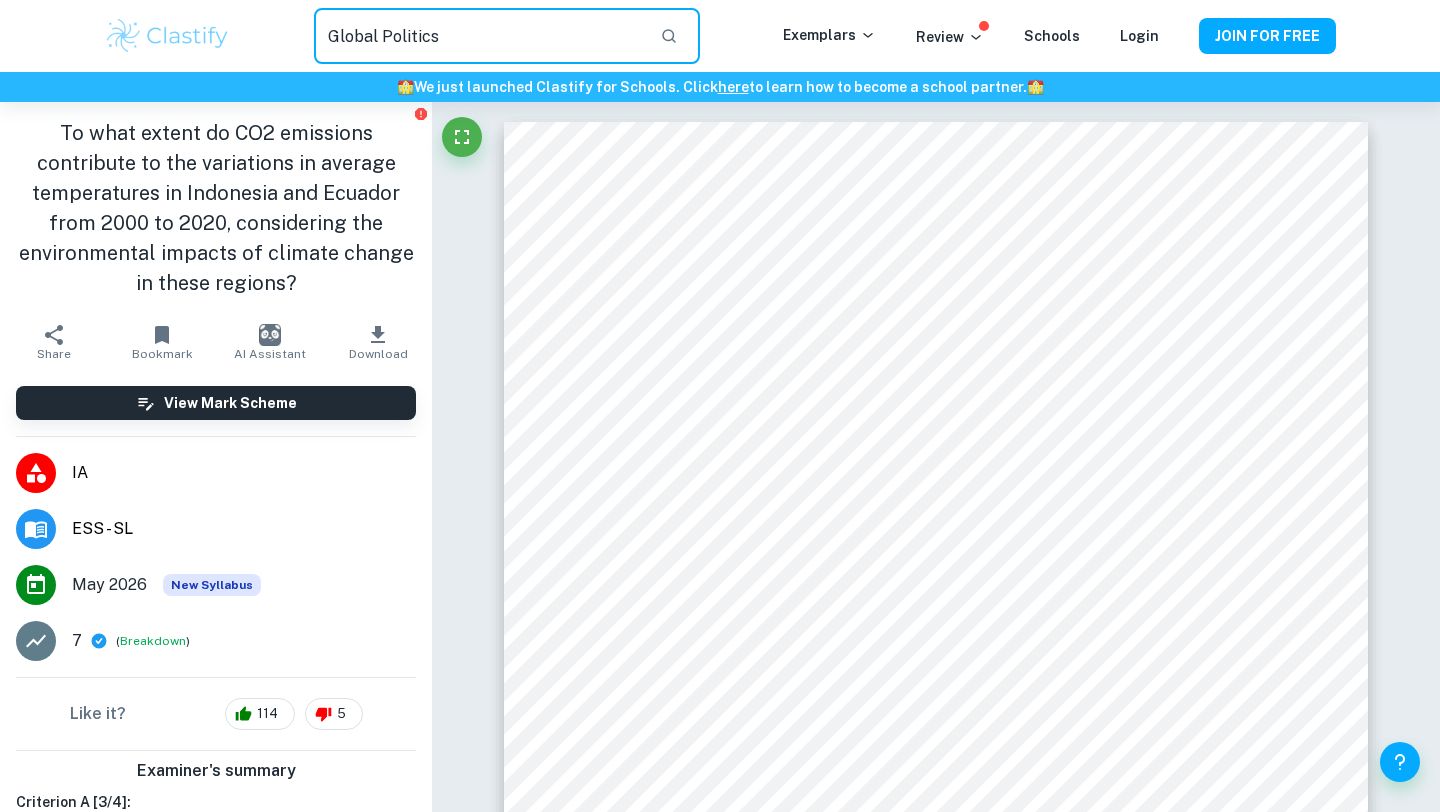 type on "Global Politics" 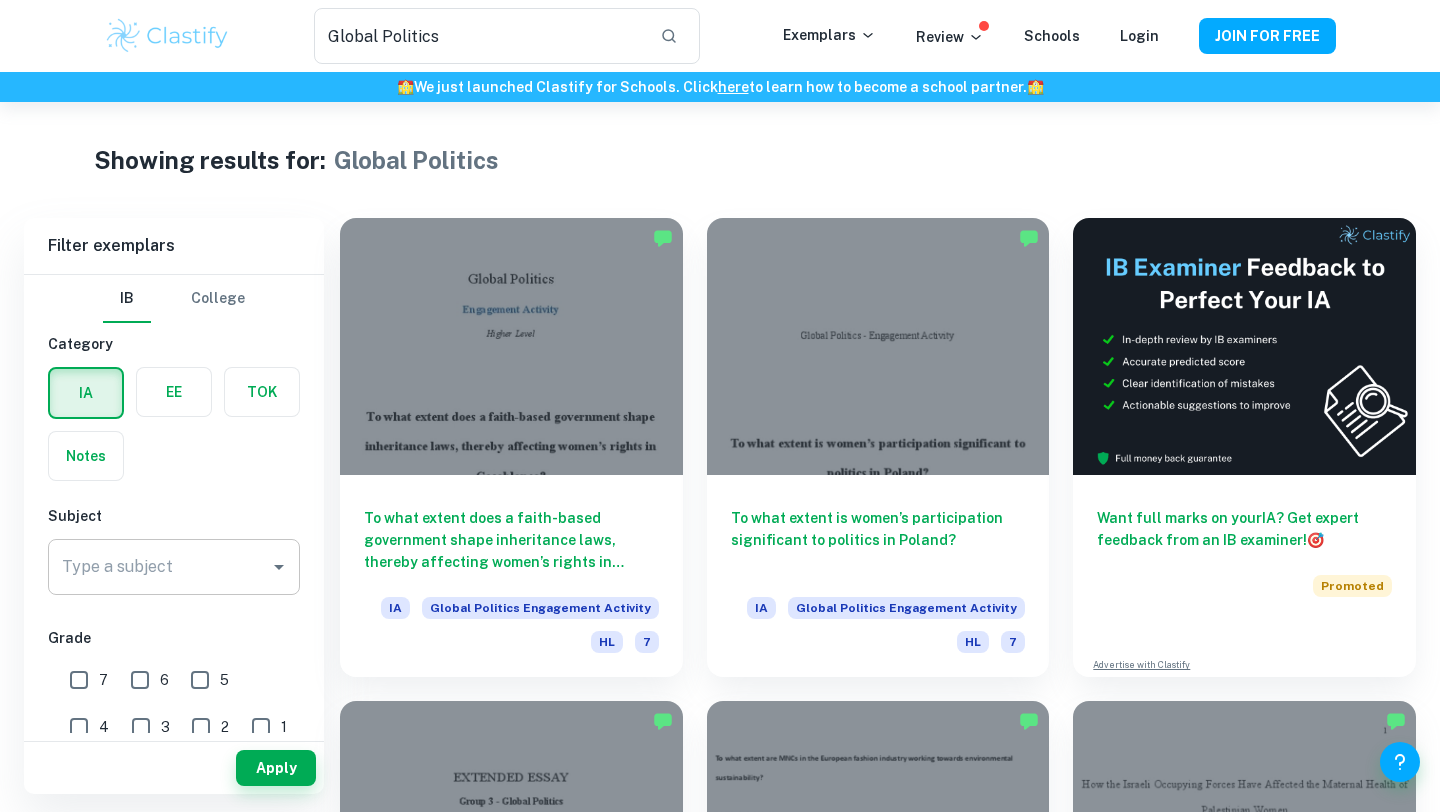 click 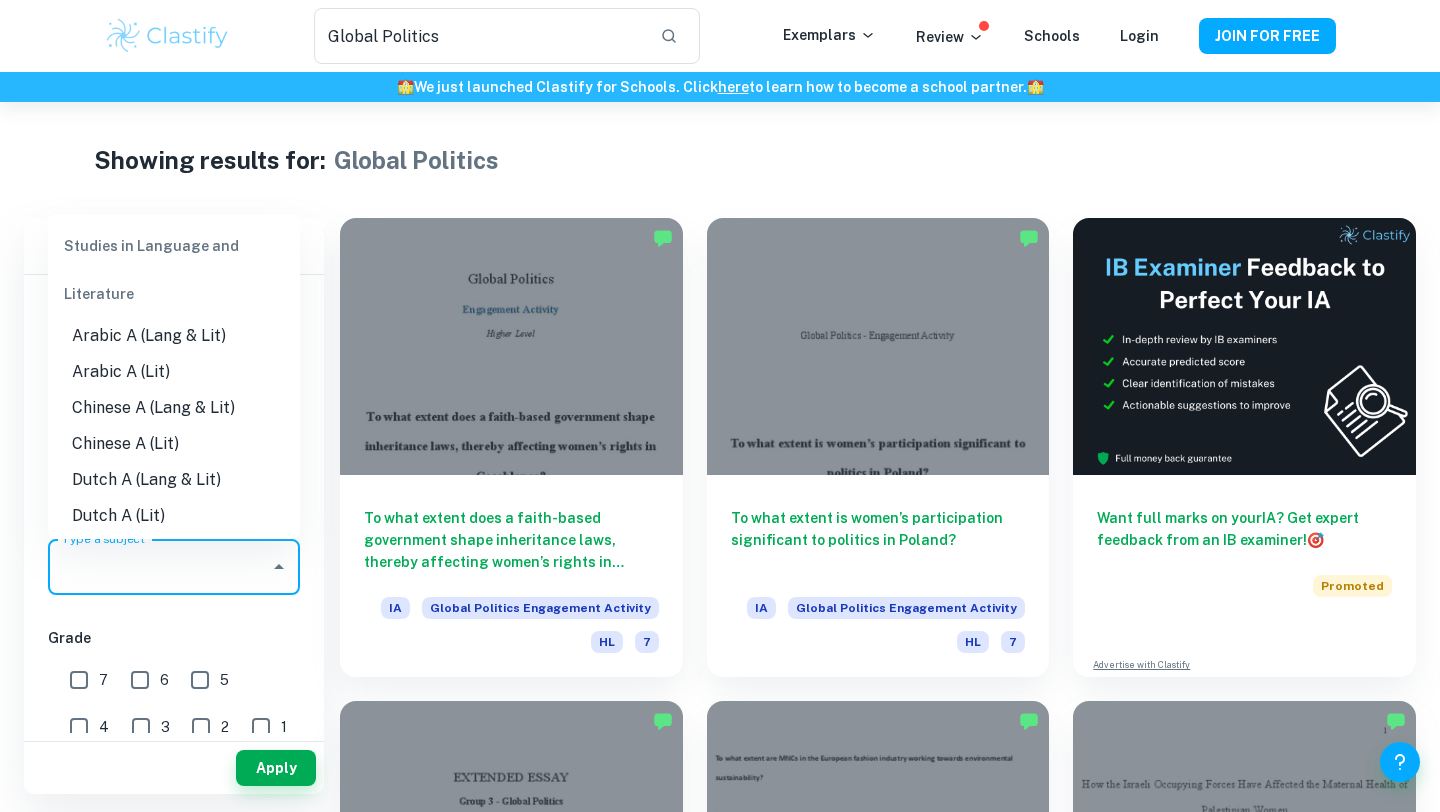 click on "Showing results for: Global Politics  Filter Filter exemplars IB College Category IA EE TOK Notes Subject Type a subject Type a subject Grade 7 6 5 4 3 2 1 A B C D E Level HL SL Session May 2026 May 2025 November 2024 May 2024 November 2023 May 2023 November 2022 May 2022 November 2021 May 2021 Other   Apply Filter exemplars IB College Category IA EE TOK Notes Subject Type a subject Type a subject Grade 7 6 5 4 3 2 1 A B C D E Level HL SL Session May 2026 May 2025 November 2024 May 2024 November 2023 May 2023 November 2022 May 2022 November 2021 May 2021 Other   Apply   To what extent does a faith-based government shape inheritance laws, thereby affecting women’s rights in Casablanca? IA Global Politics Engagement Activity HL 7 To what extent is women’s participation significant to politics in Poland? IA Global Politics Engagement Activity HL 7 Want full marks on your  IA ? Get expert feedback from an IB examiner!  🎯 Promoted Advertise with Clastify EE Global Politics B IA SL 7 EE Global Politics A   7" at bounding box center (720, 2120) 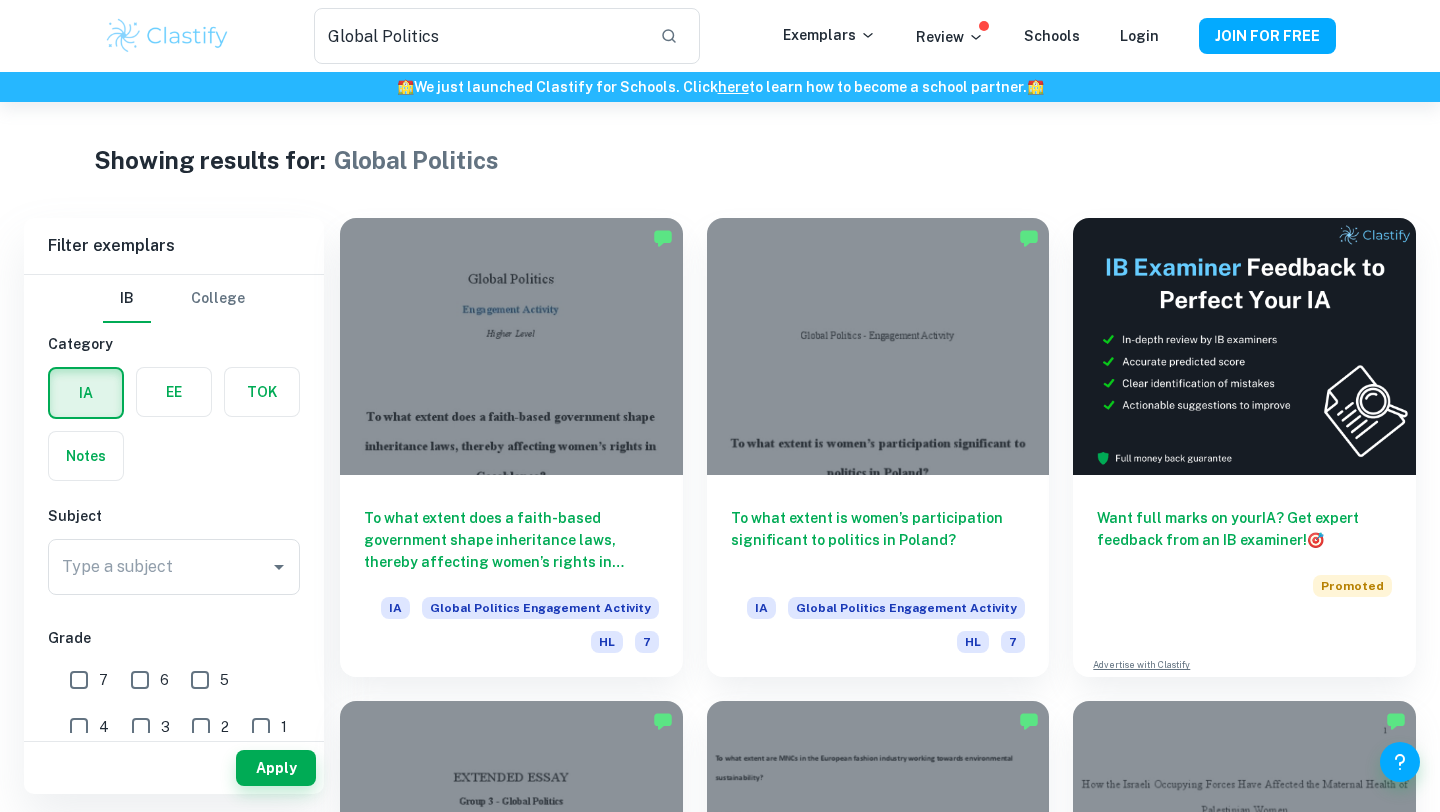 click at bounding box center (167, 36) 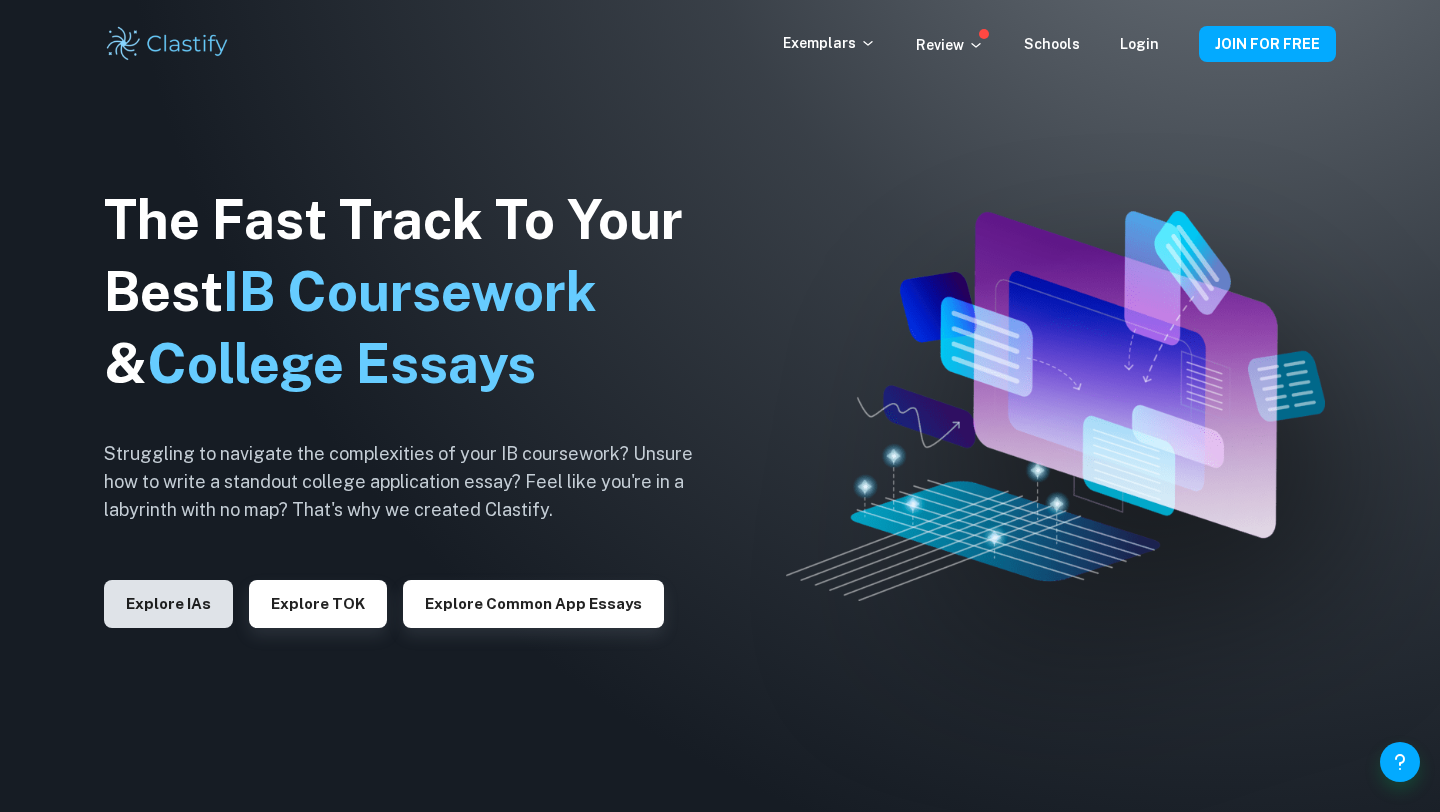 click on "Explore IAs" at bounding box center [168, 604] 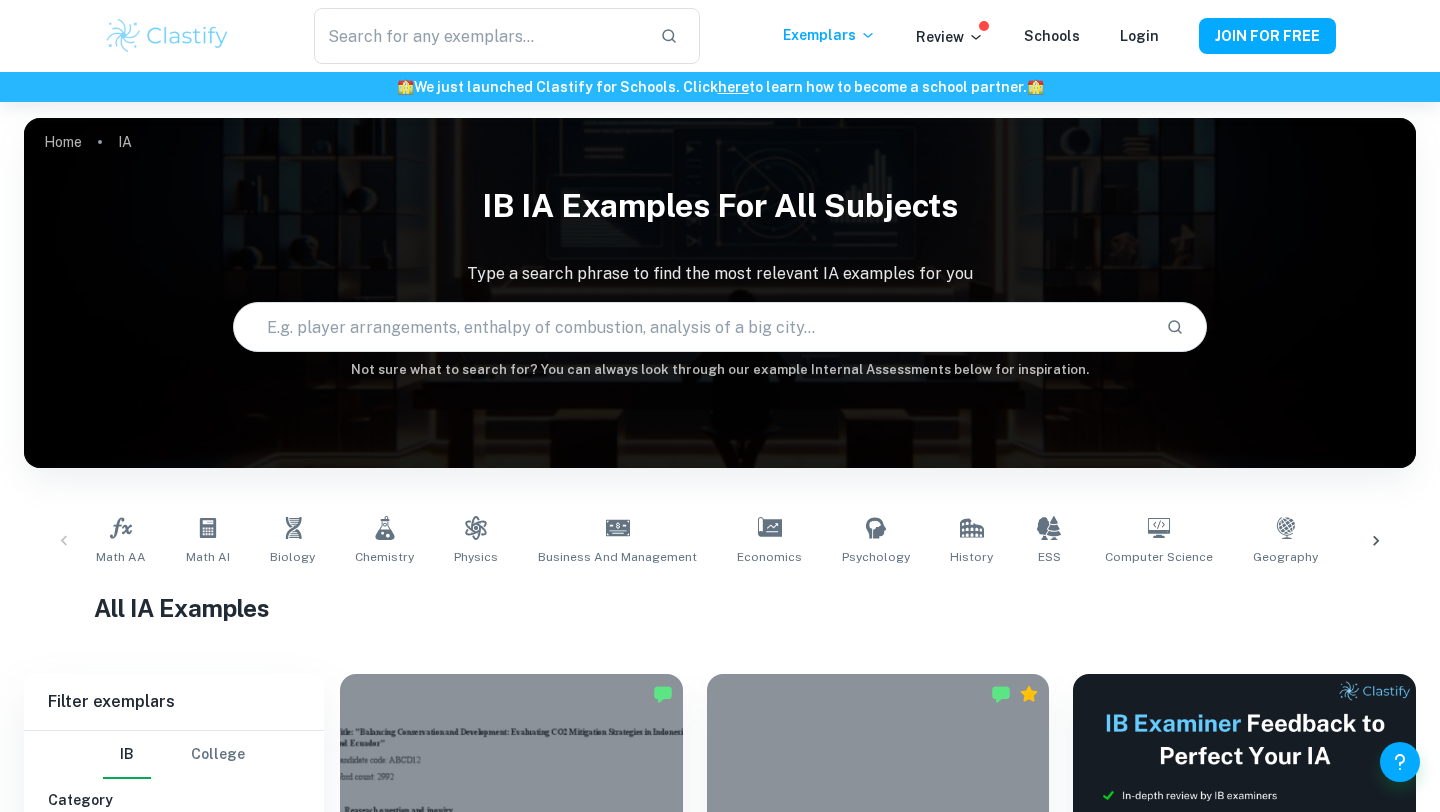 scroll, scrollTop: 223, scrollLeft: 0, axis: vertical 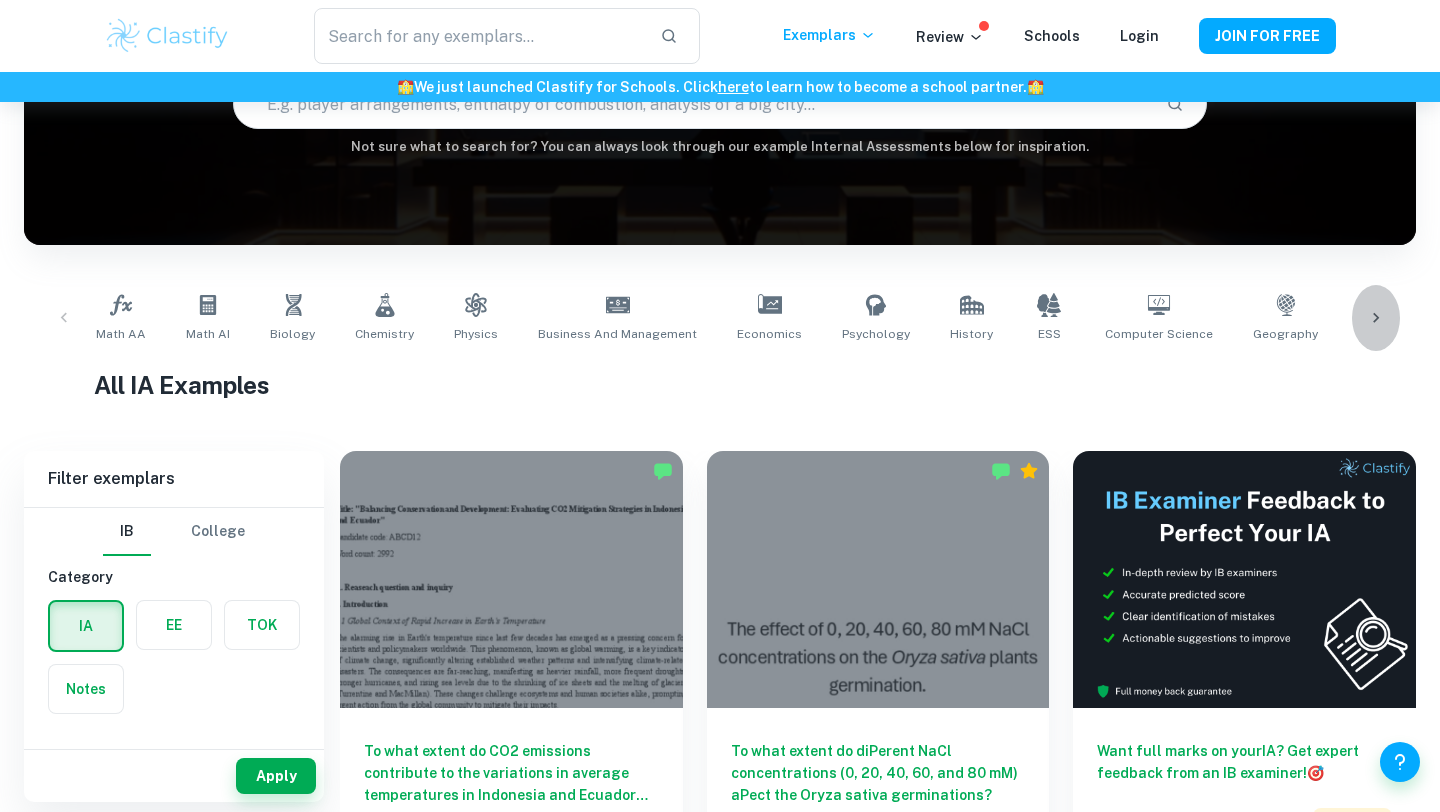 click 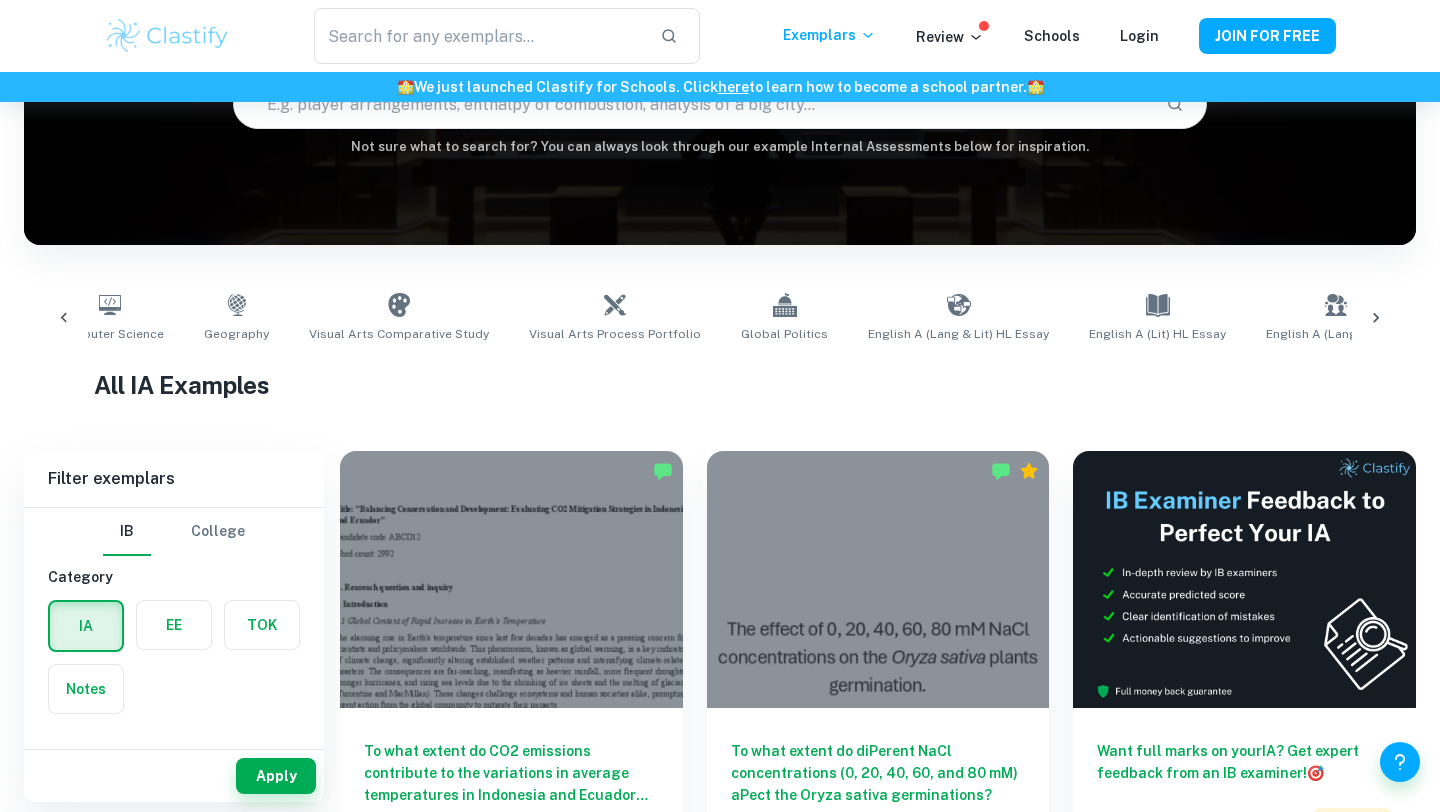 scroll, scrollTop: 0, scrollLeft: 1124, axis: horizontal 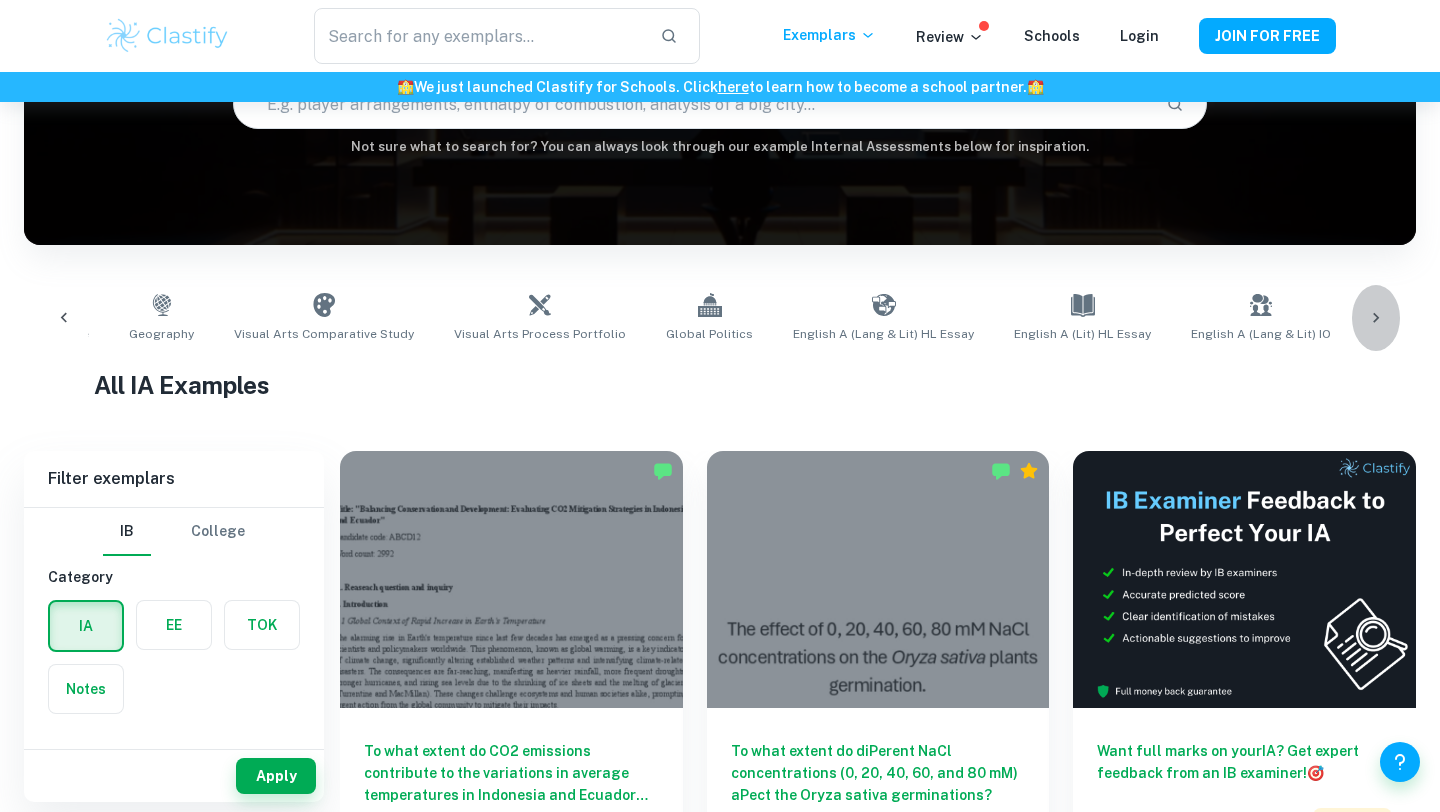 click 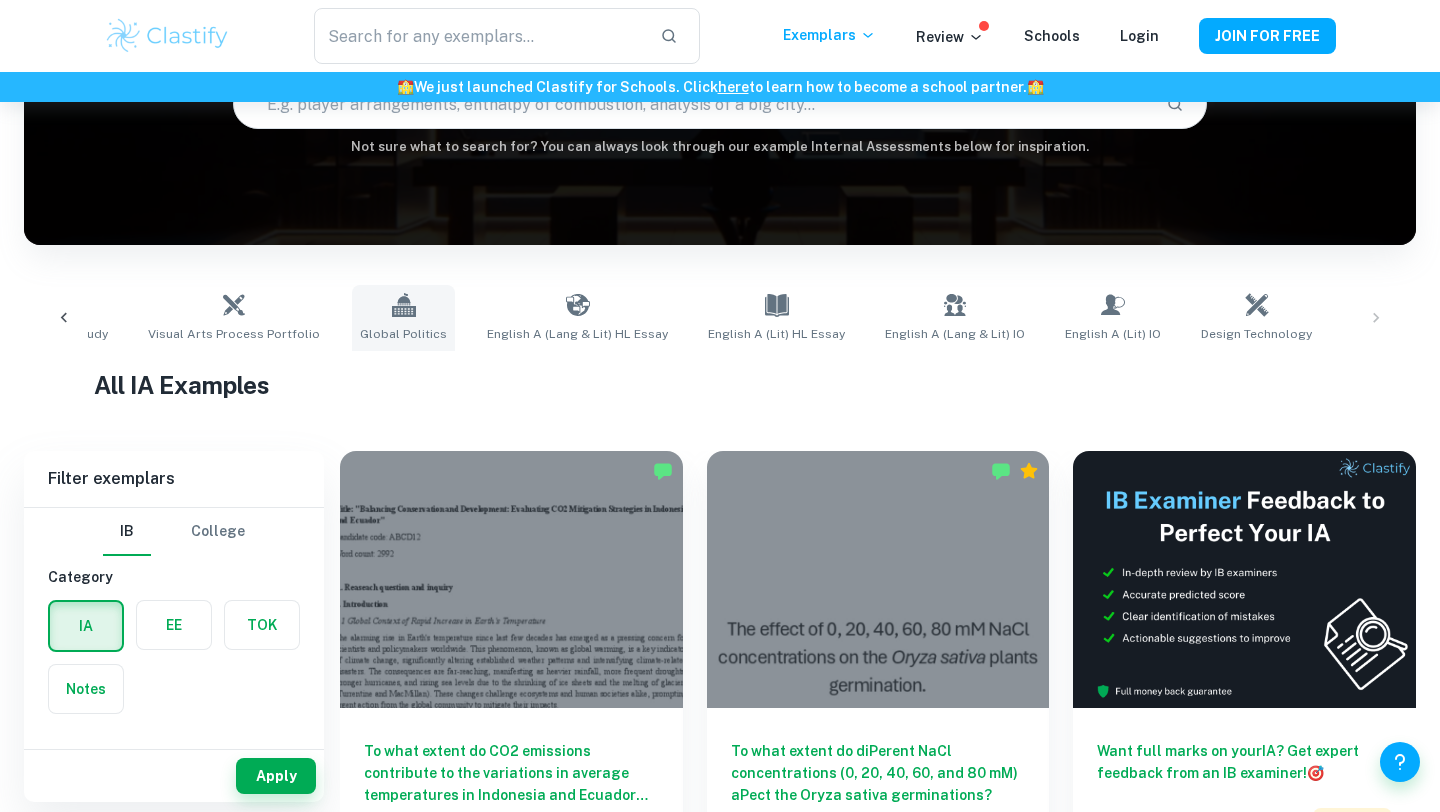 click on "Global Politics" at bounding box center [403, 318] 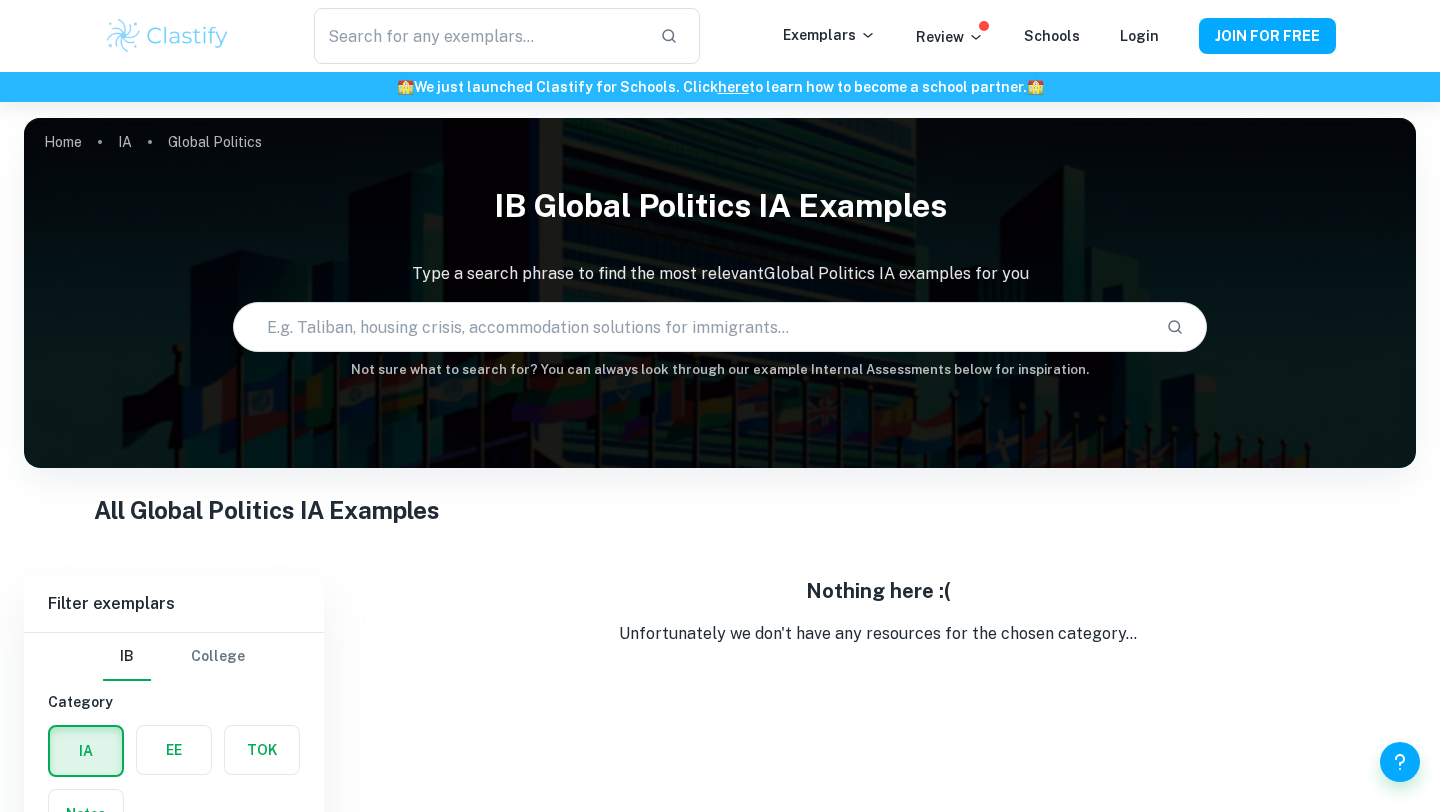 scroll, scrollTop: 102, scrollLeft: 0, axis: vertical 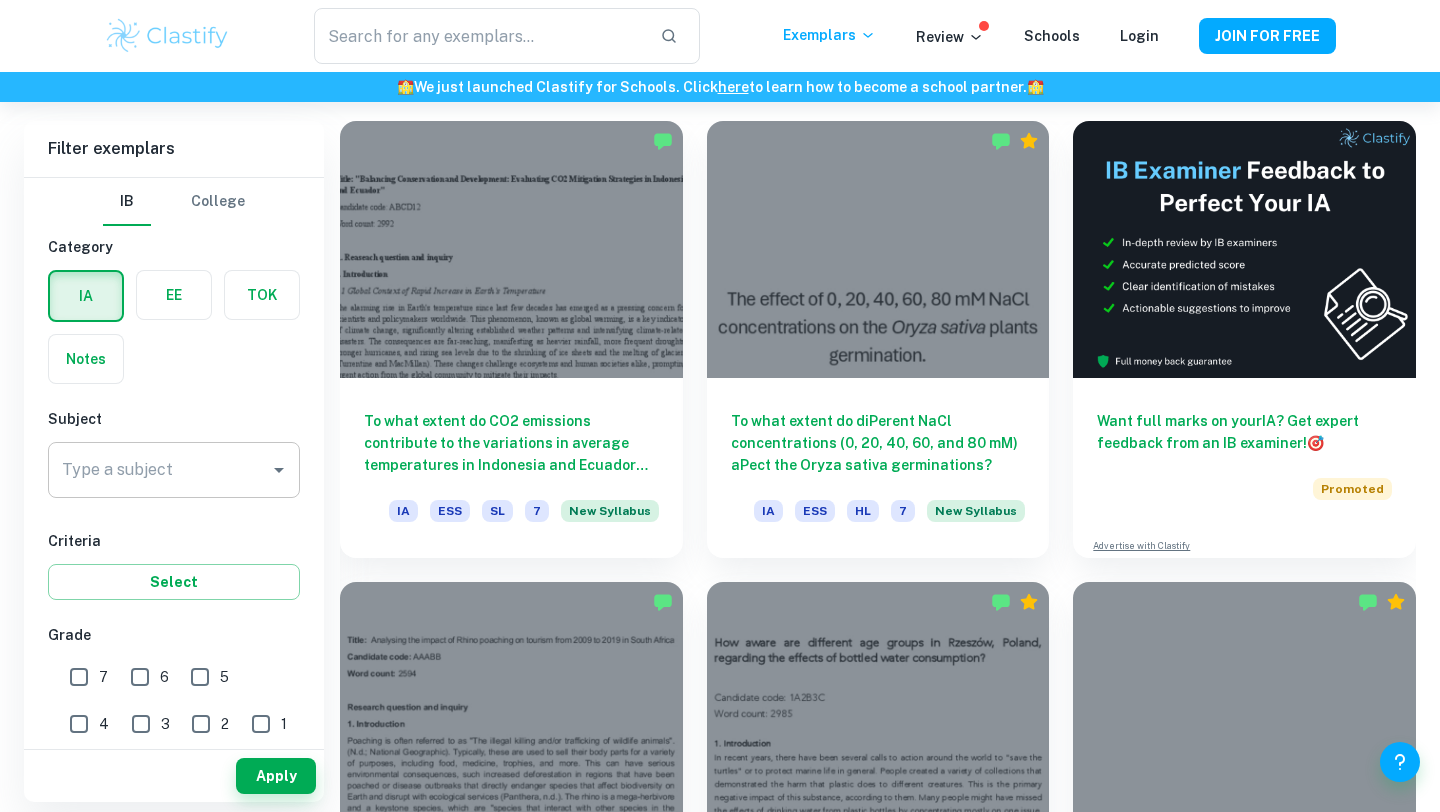click 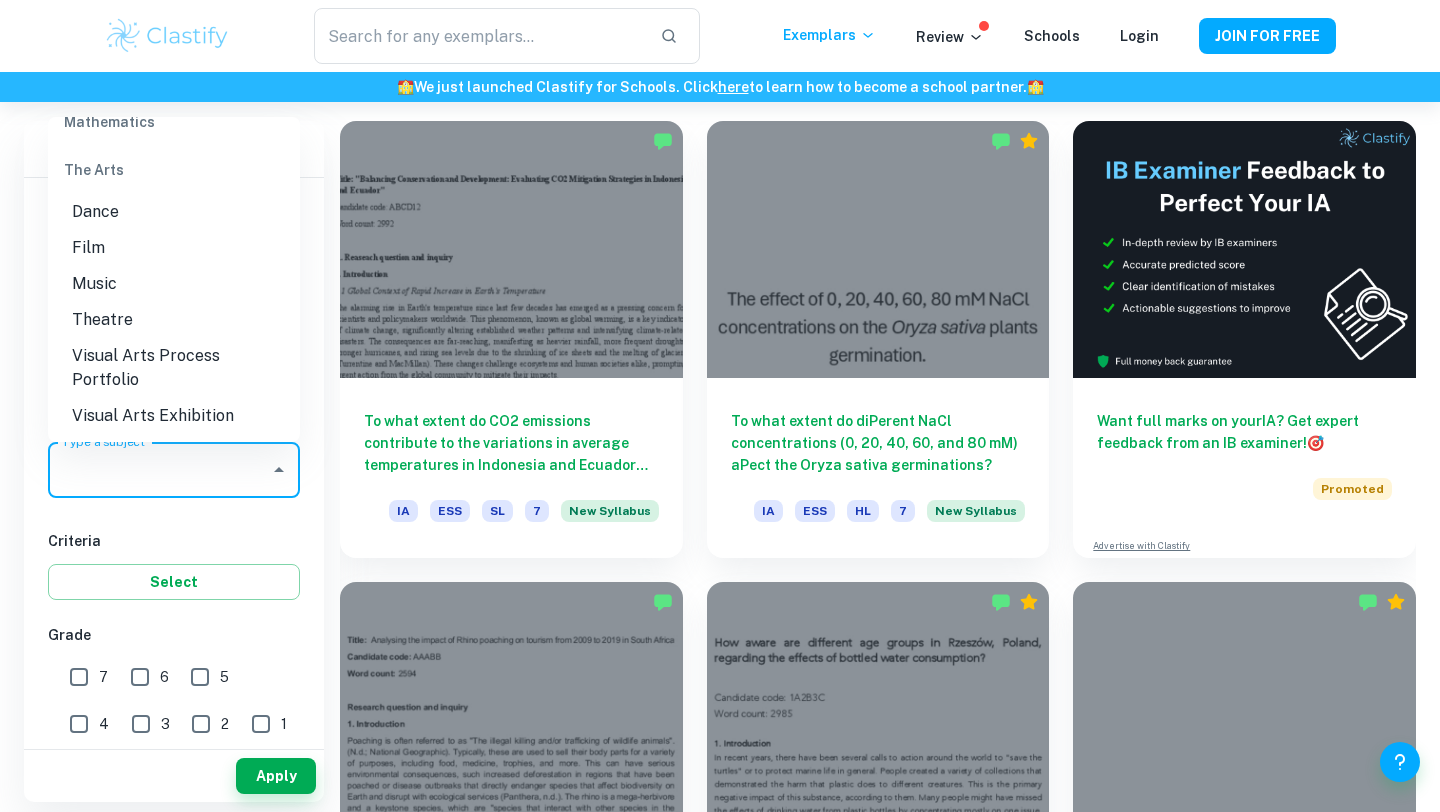 scroll, scrollTop: 2979, scrollLeft: 0, axis: vertical 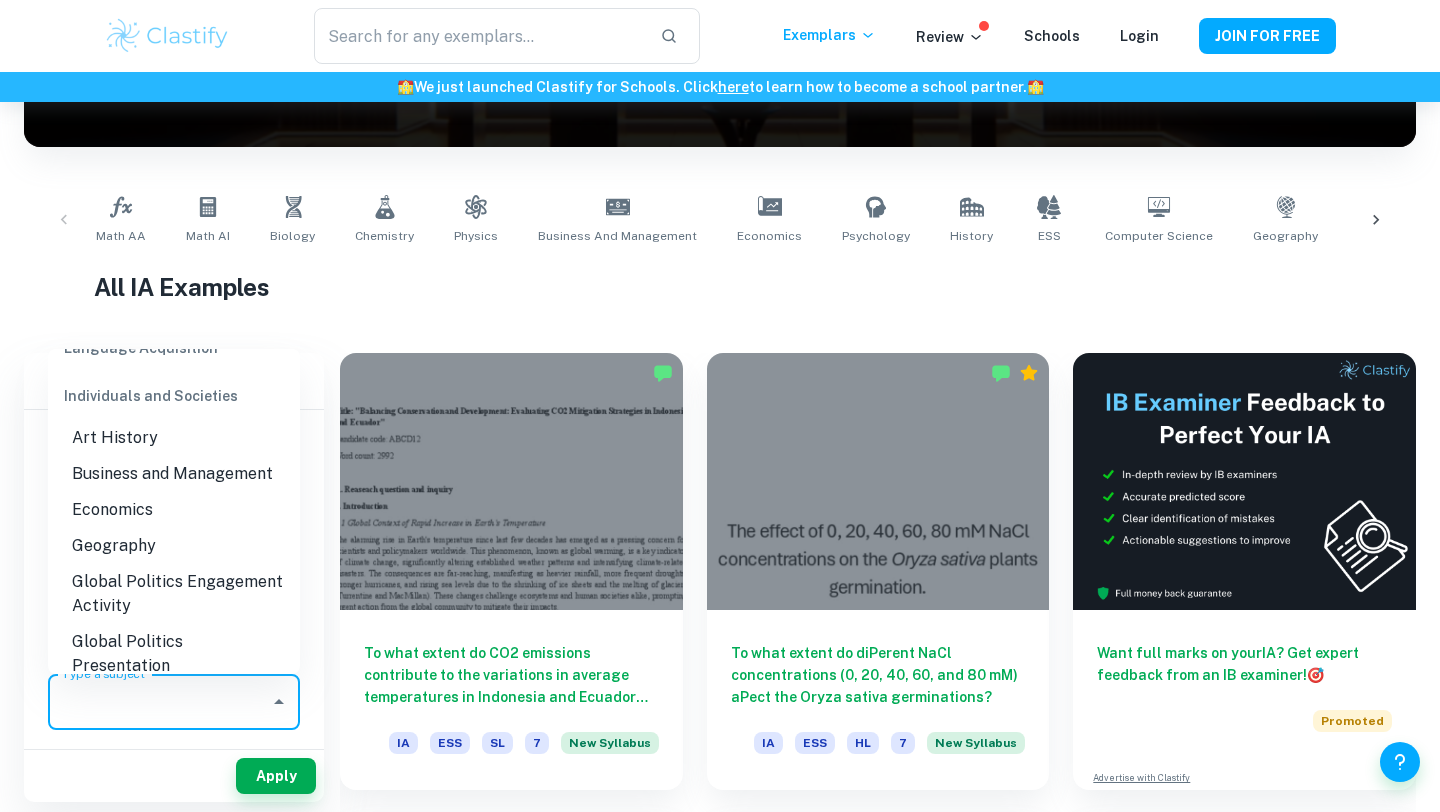 click on "Global Politics Engagement Activity" at bounding box center [174, 594] 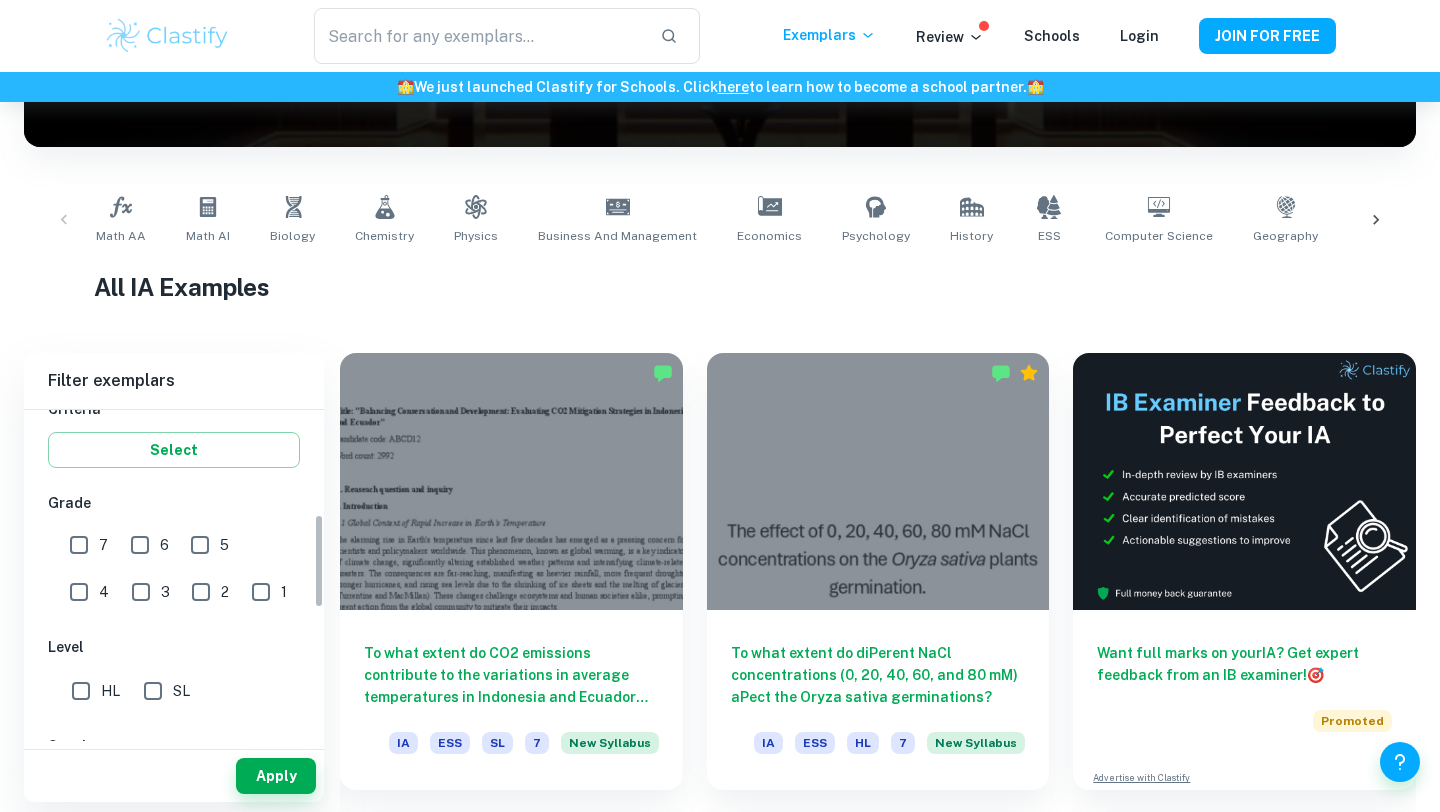 scroll, scrollTop: 365, scrollLeft: 0, axis: vertical 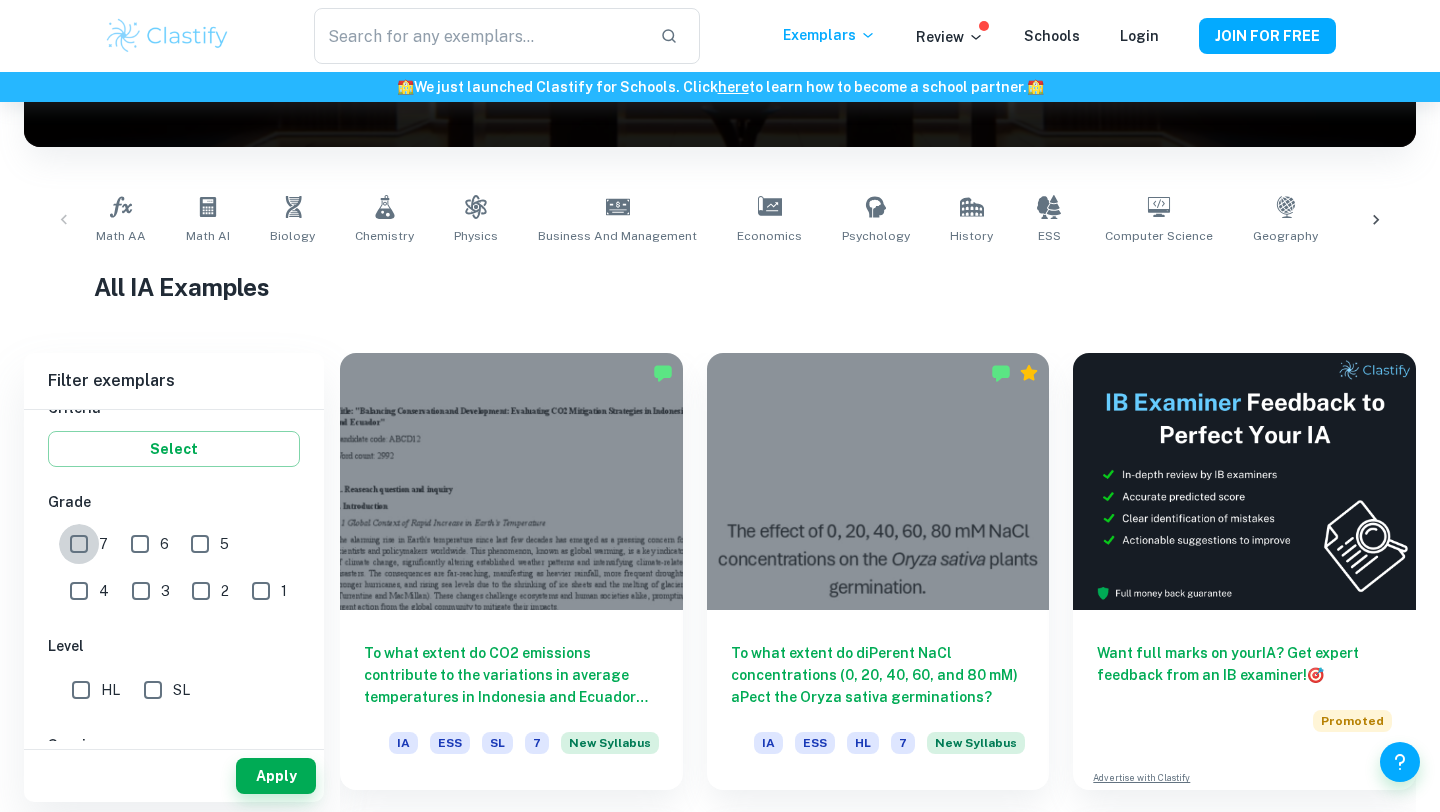 click on "7" at bounding box center [79, 544] 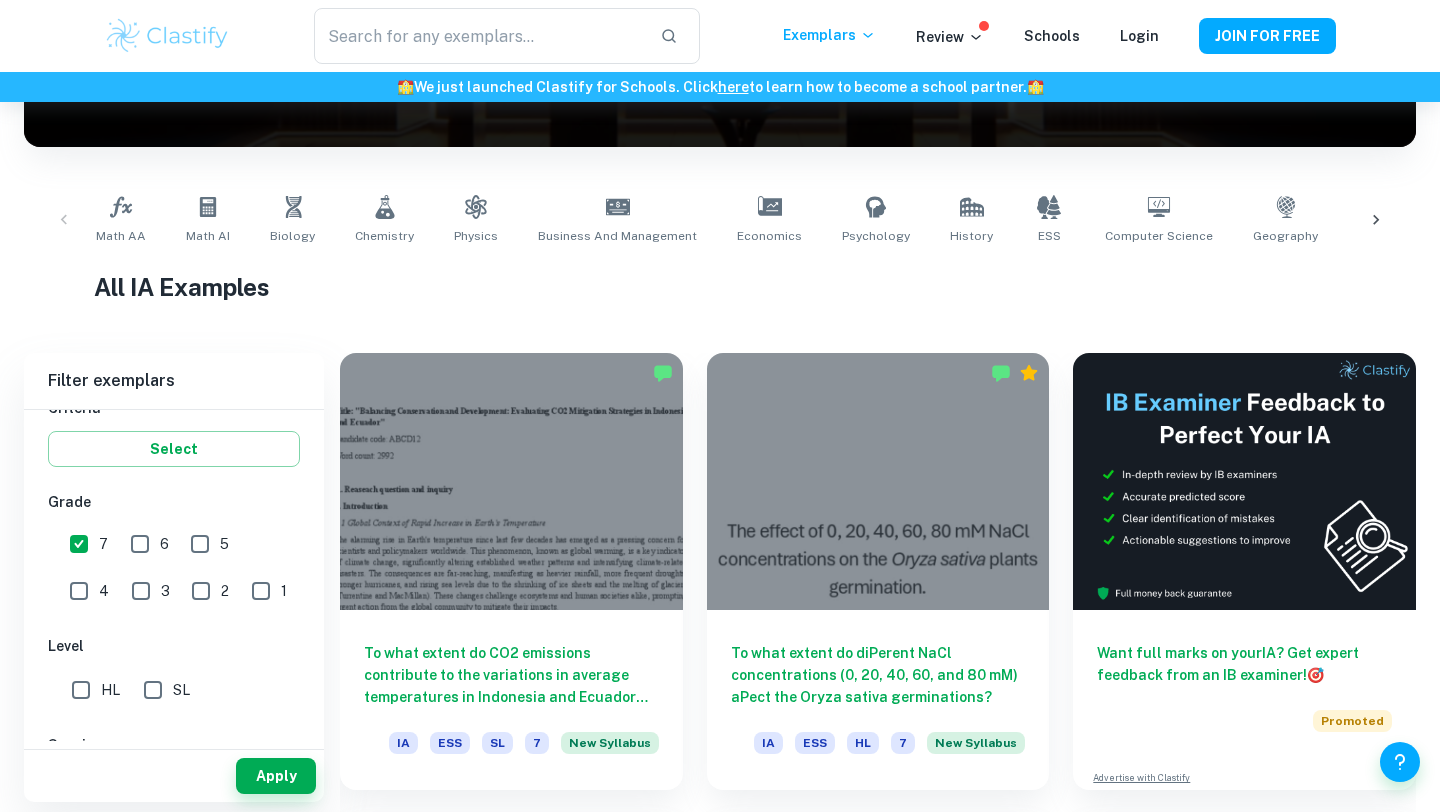 click on "6" at bounding box center (140, 544) 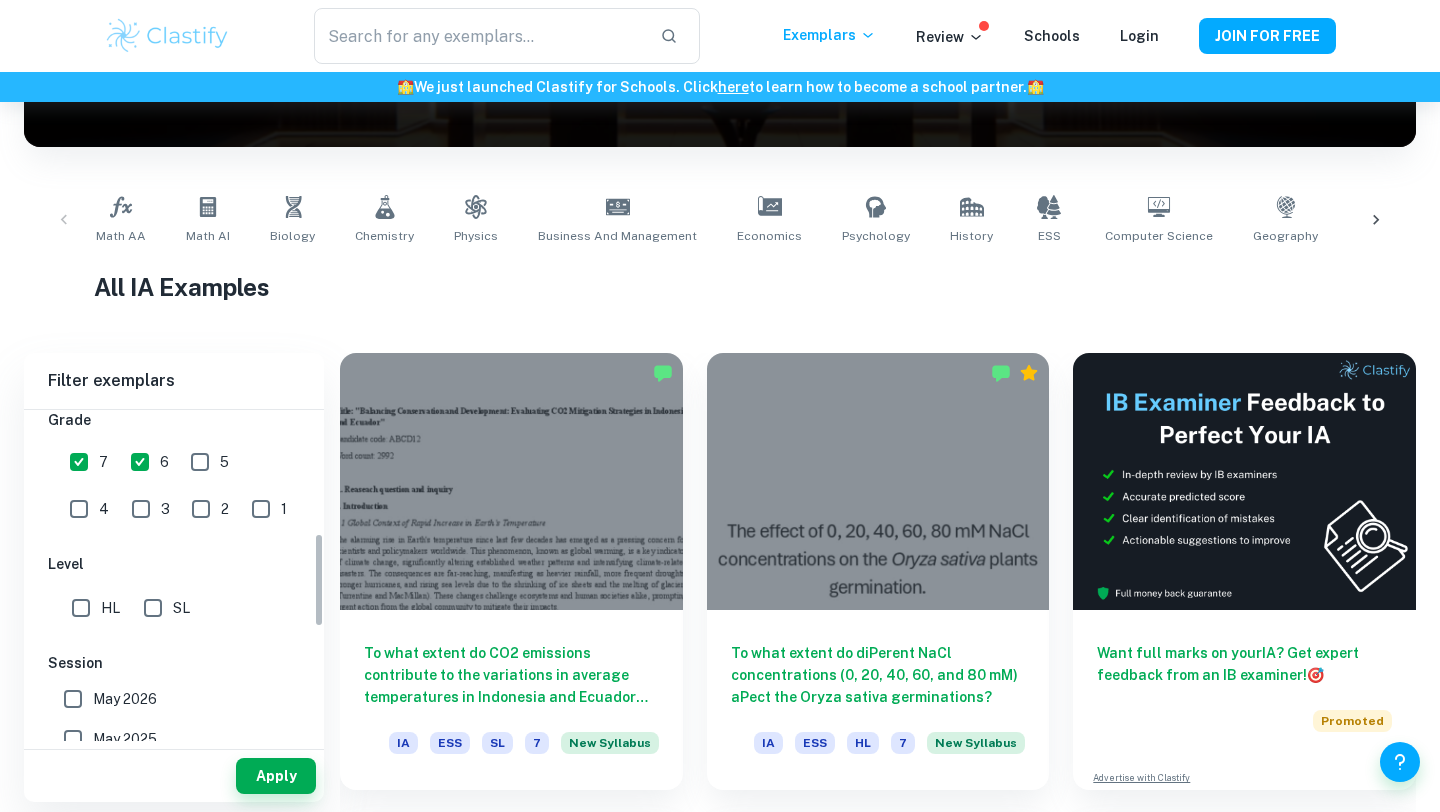 scroll, scrollTop: 453, scrollLeft: 0, axis: vertical 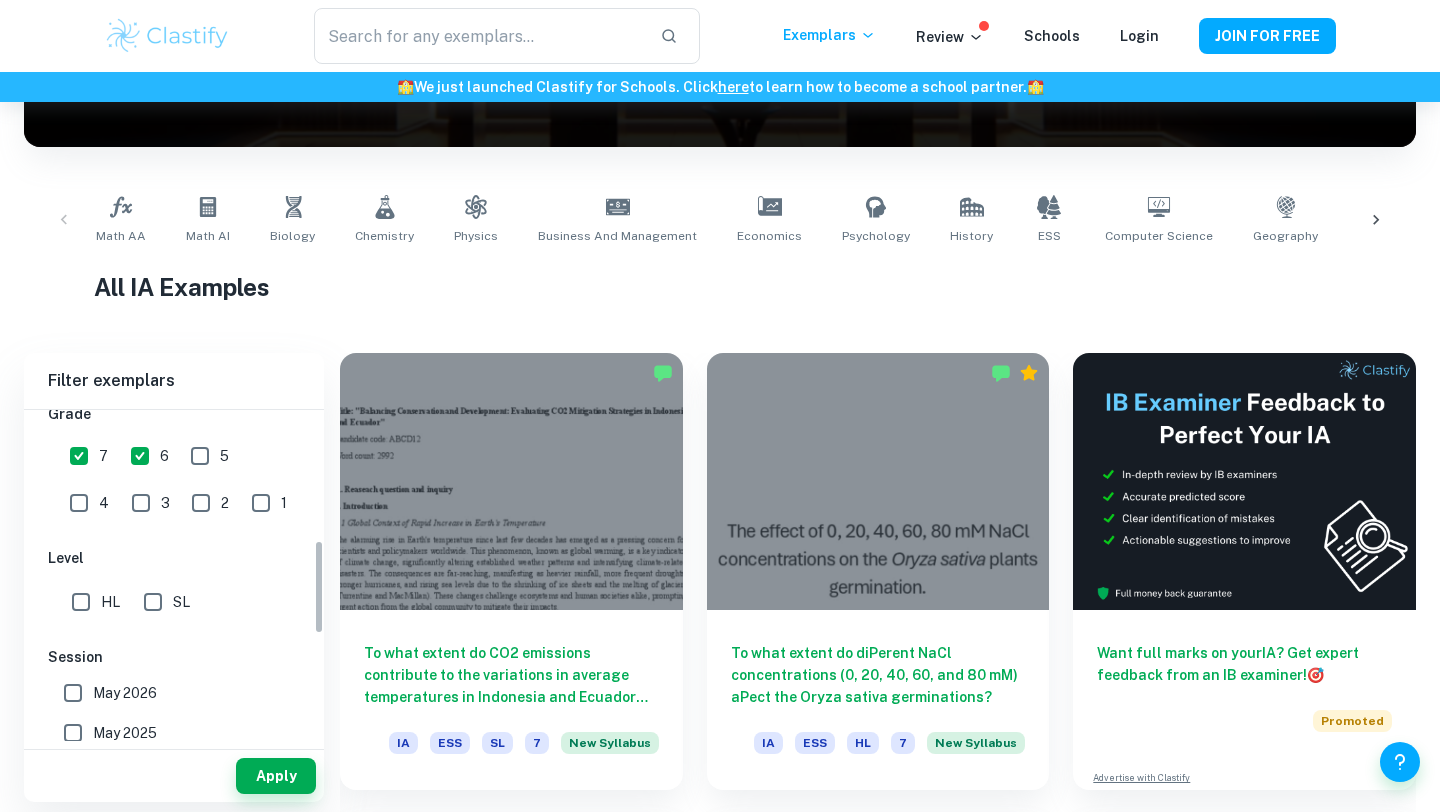click on "HL" at bounding box center [81, 602] 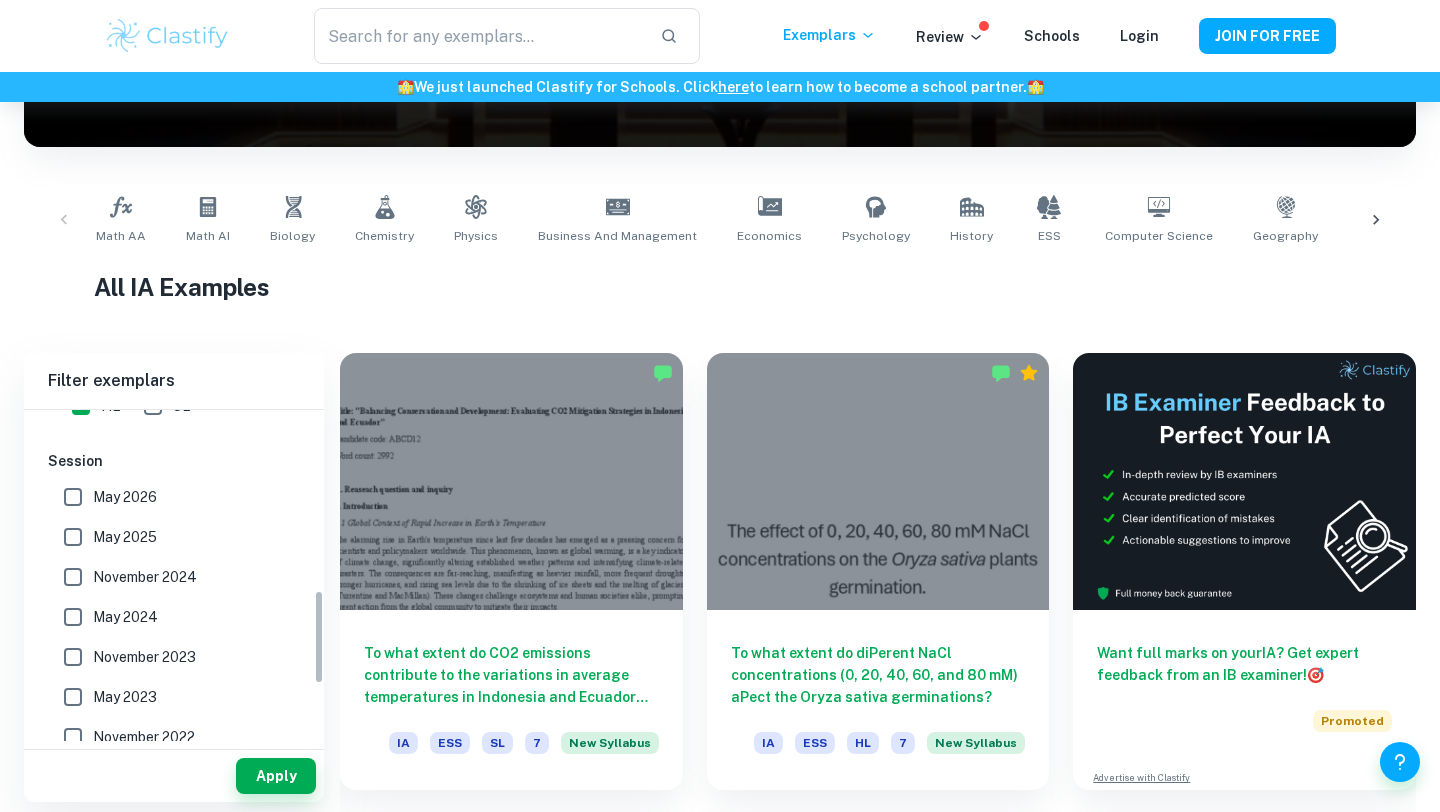 scroll, scrollTop: 652, scrollLeft: 0, axis: vertical 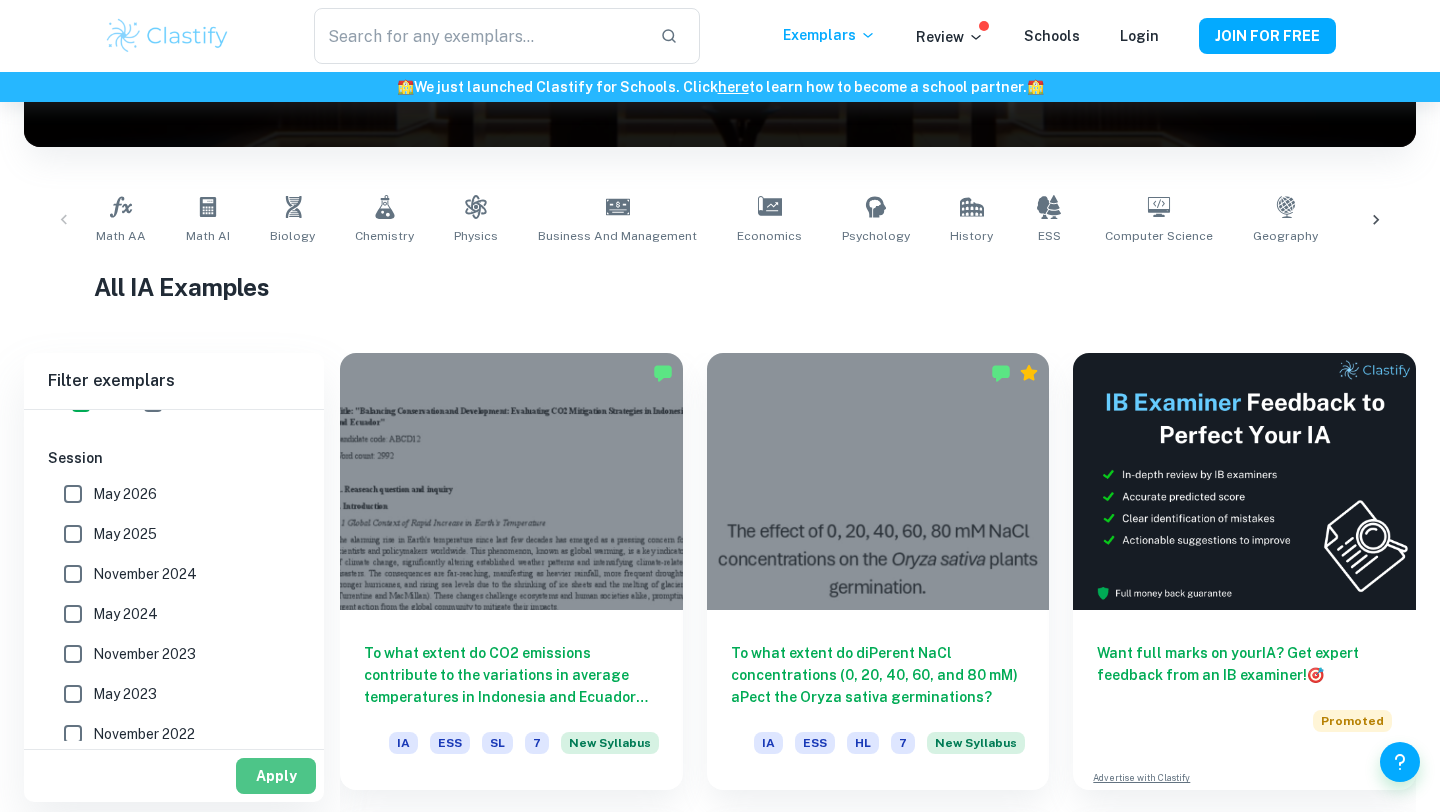 click on "Apply" at bounding box center (276, 776) 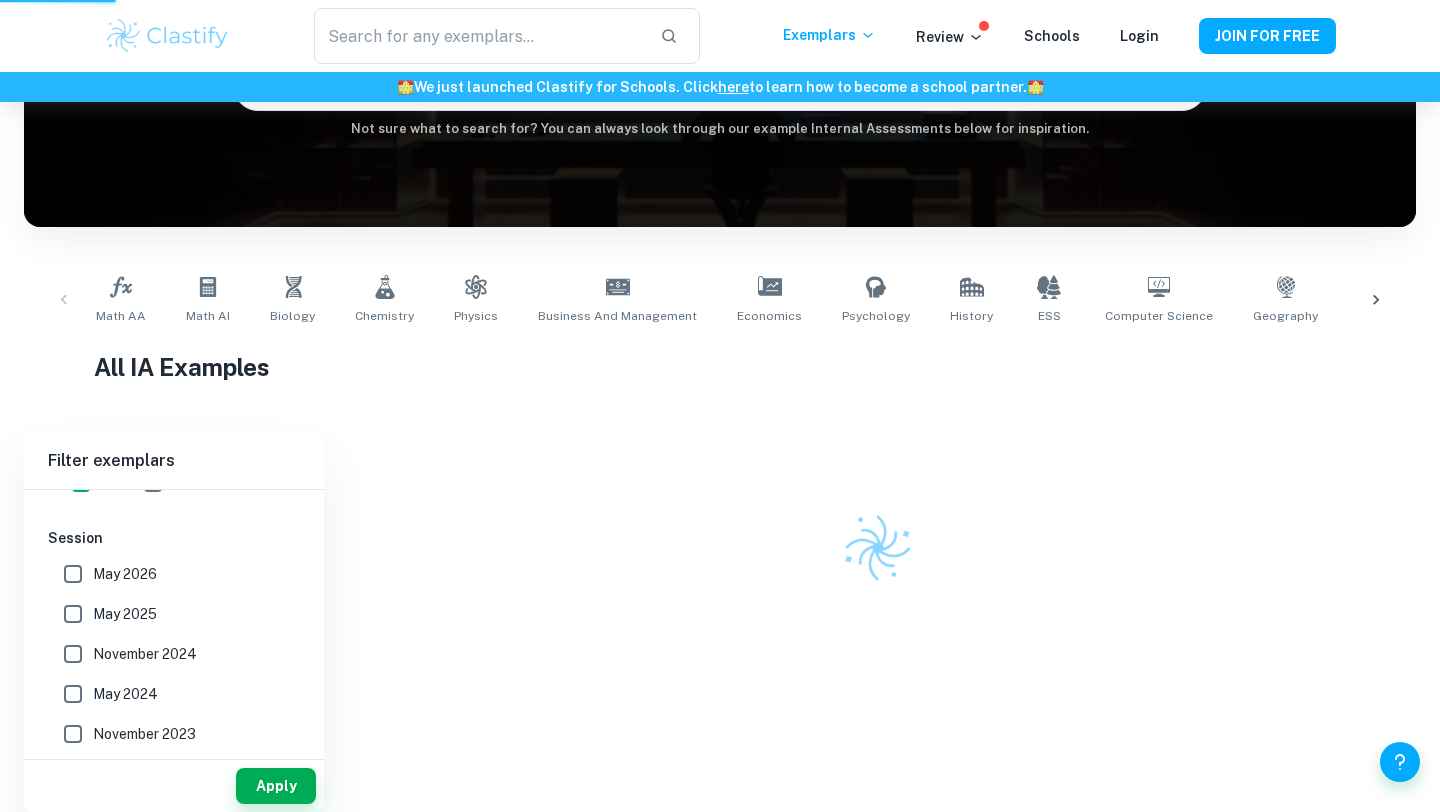 scroll, scrollTop: 162, scrollLeft: 0, axis: vertical 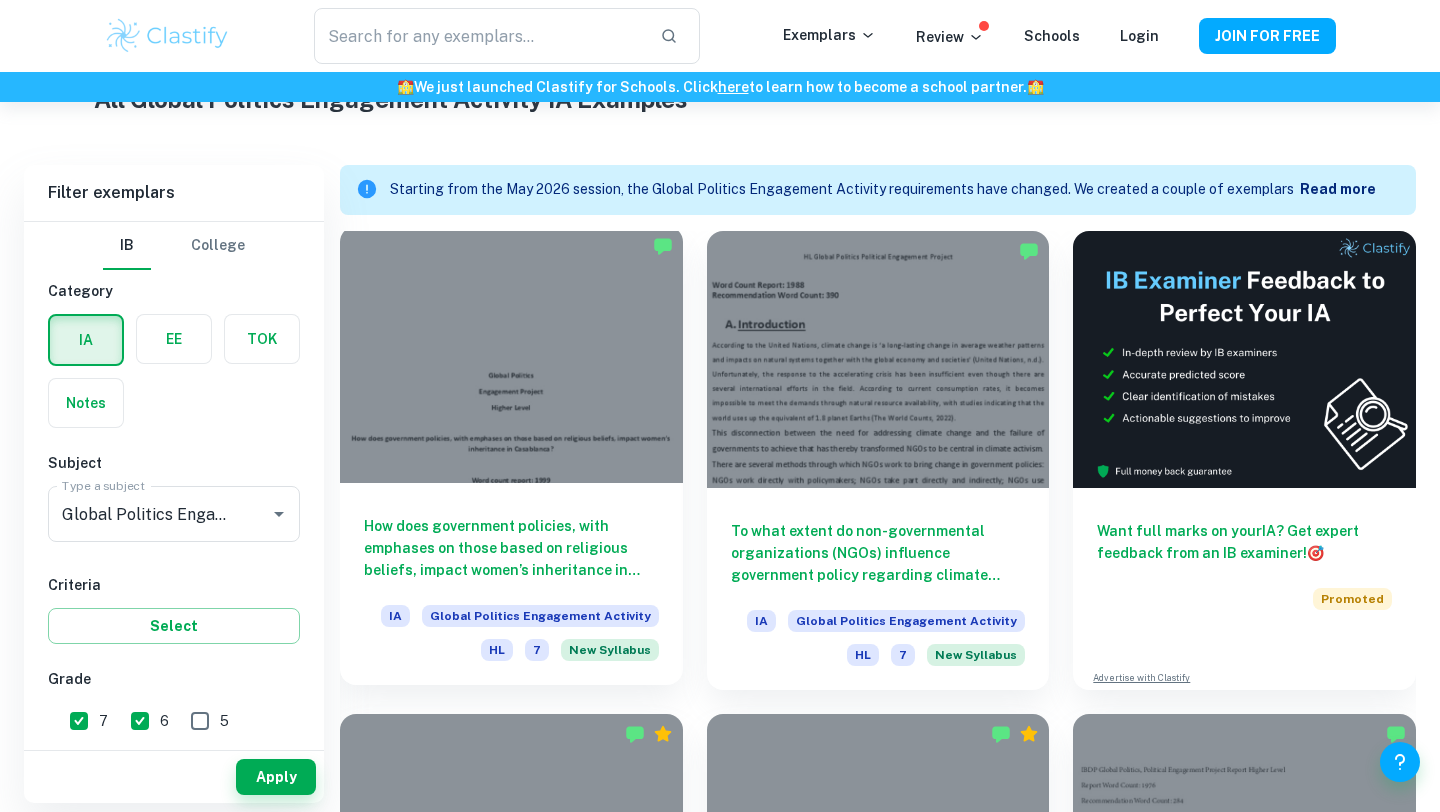 click on "How does government policies, with emphases on those based on religious beliefs, impact women’s  inheritance in Casablanca?" at bounding box center (511, 548) 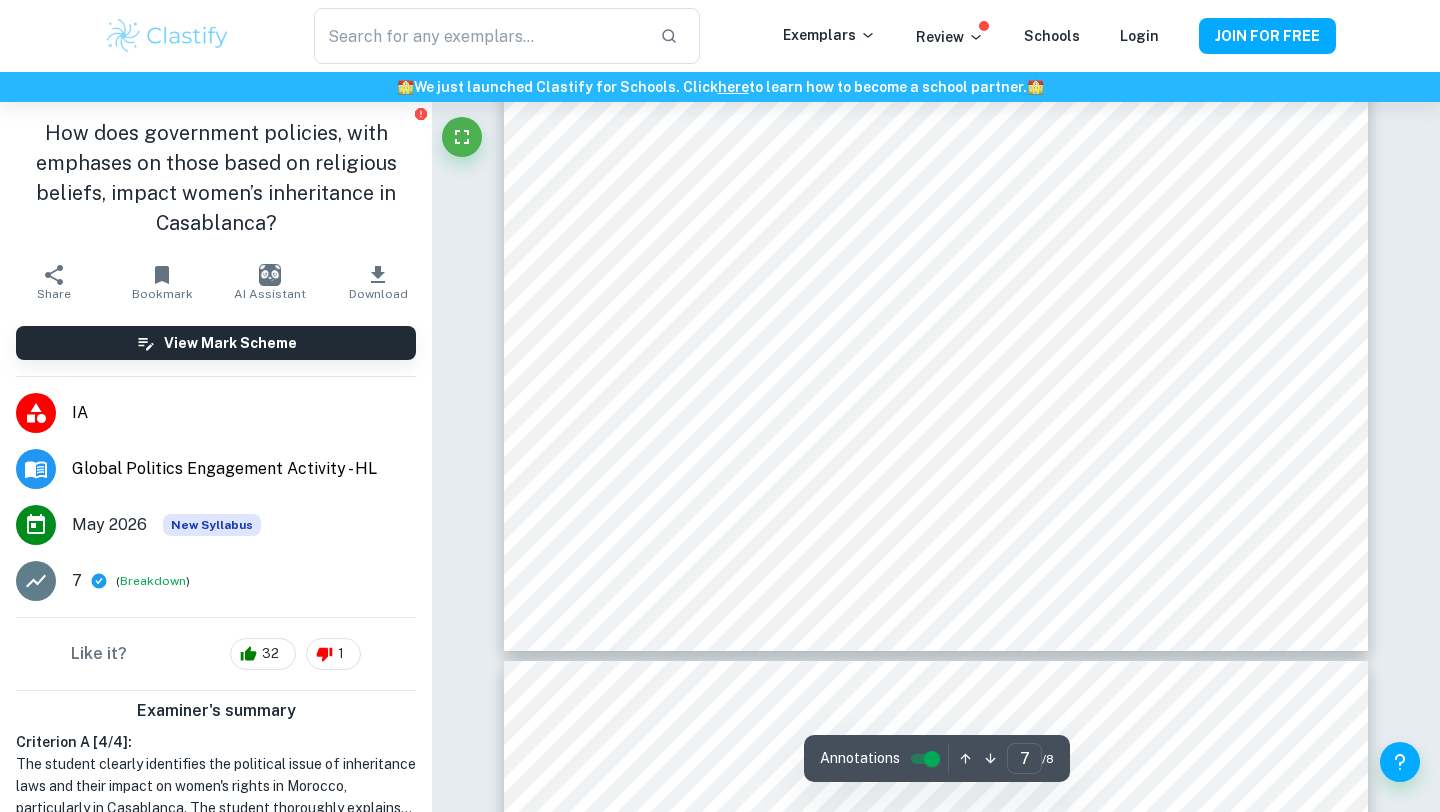 scroll, scrollTop: 7647, scrollLeft: 0, axis: vertical 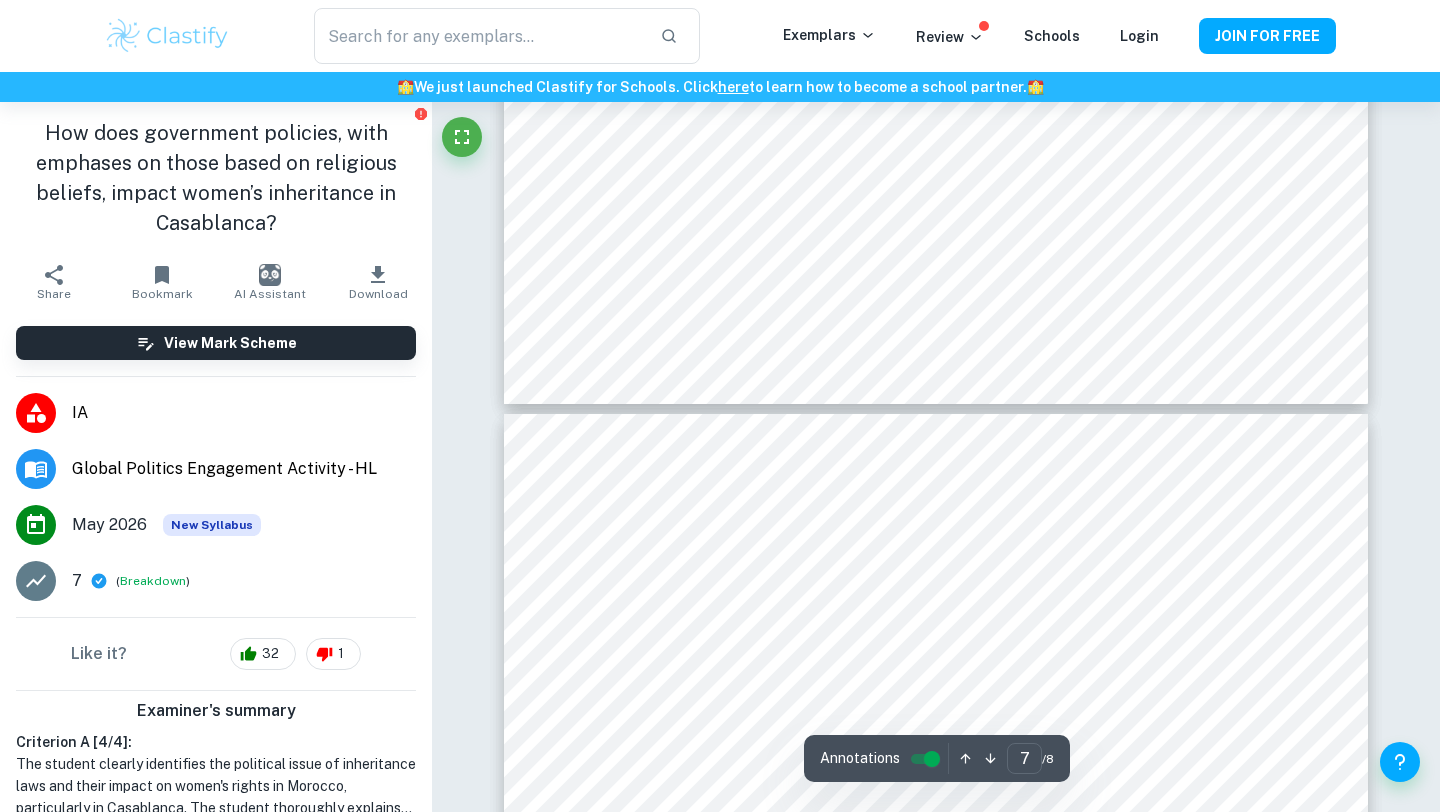 type on "8" 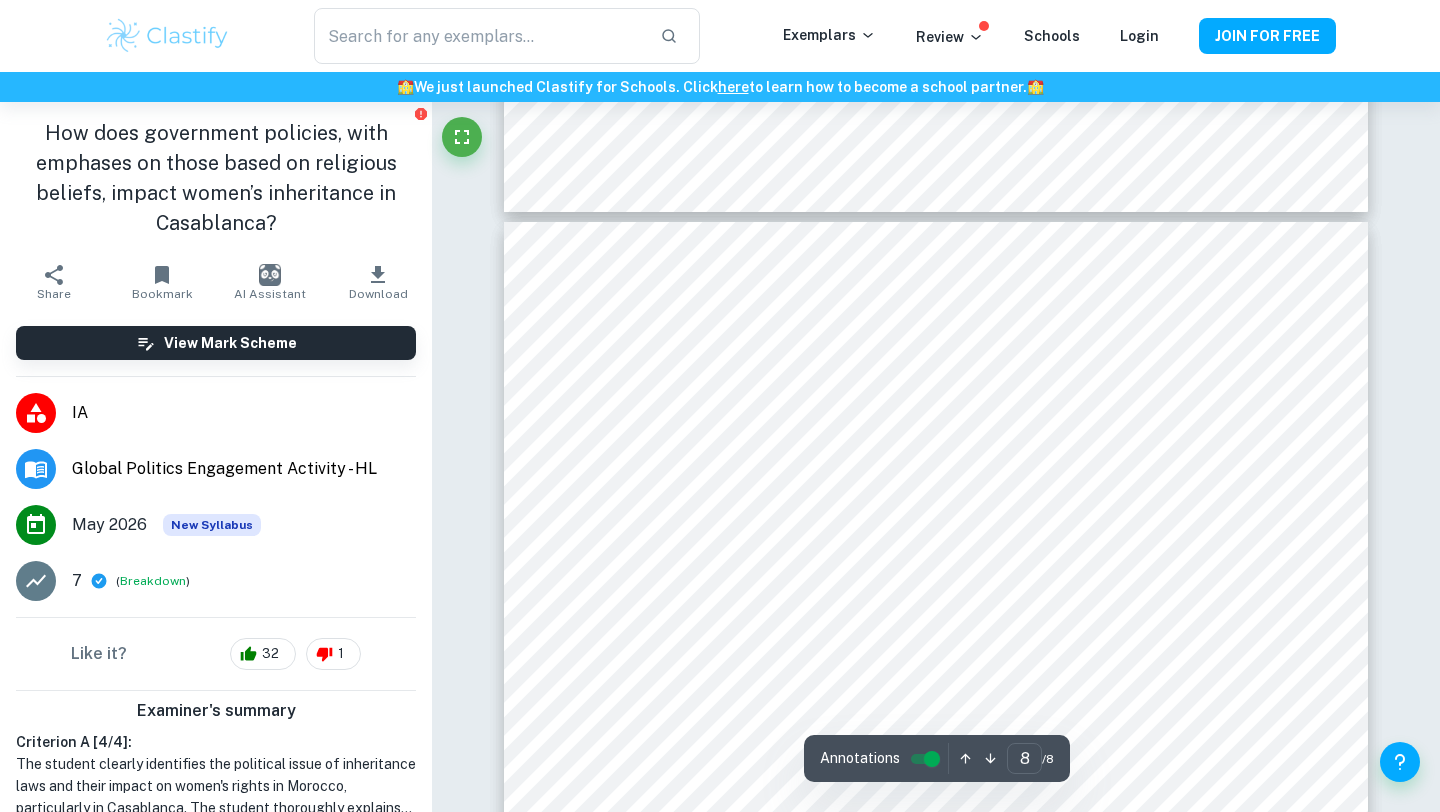 scroll, scrollTop: 8074, scrollLeft: 0, axis: vertical 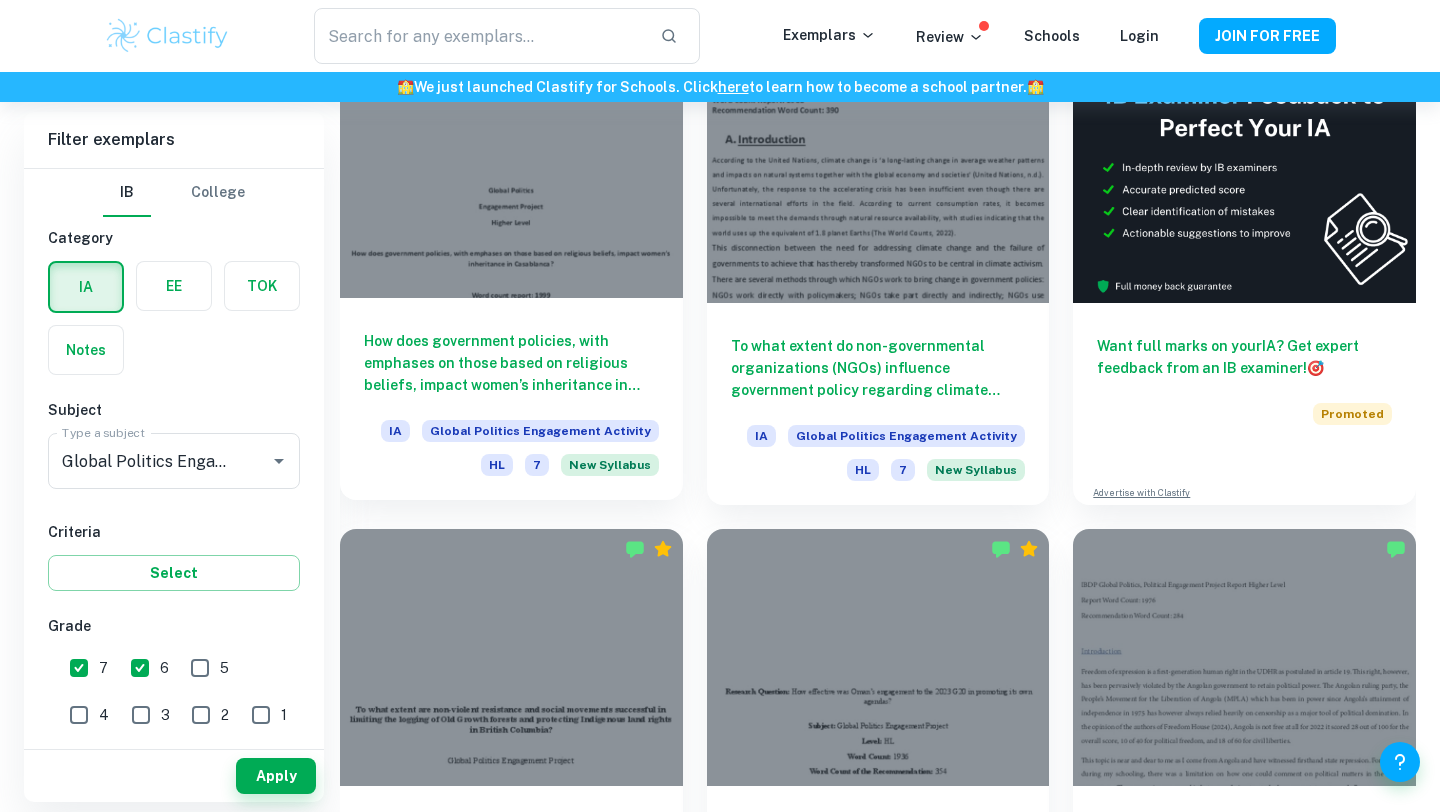 click on "How does government policies, with emphases on those based on religious beliefs, impact women’s  inheritance in Casablanca?" at bounding box center [511, 363] 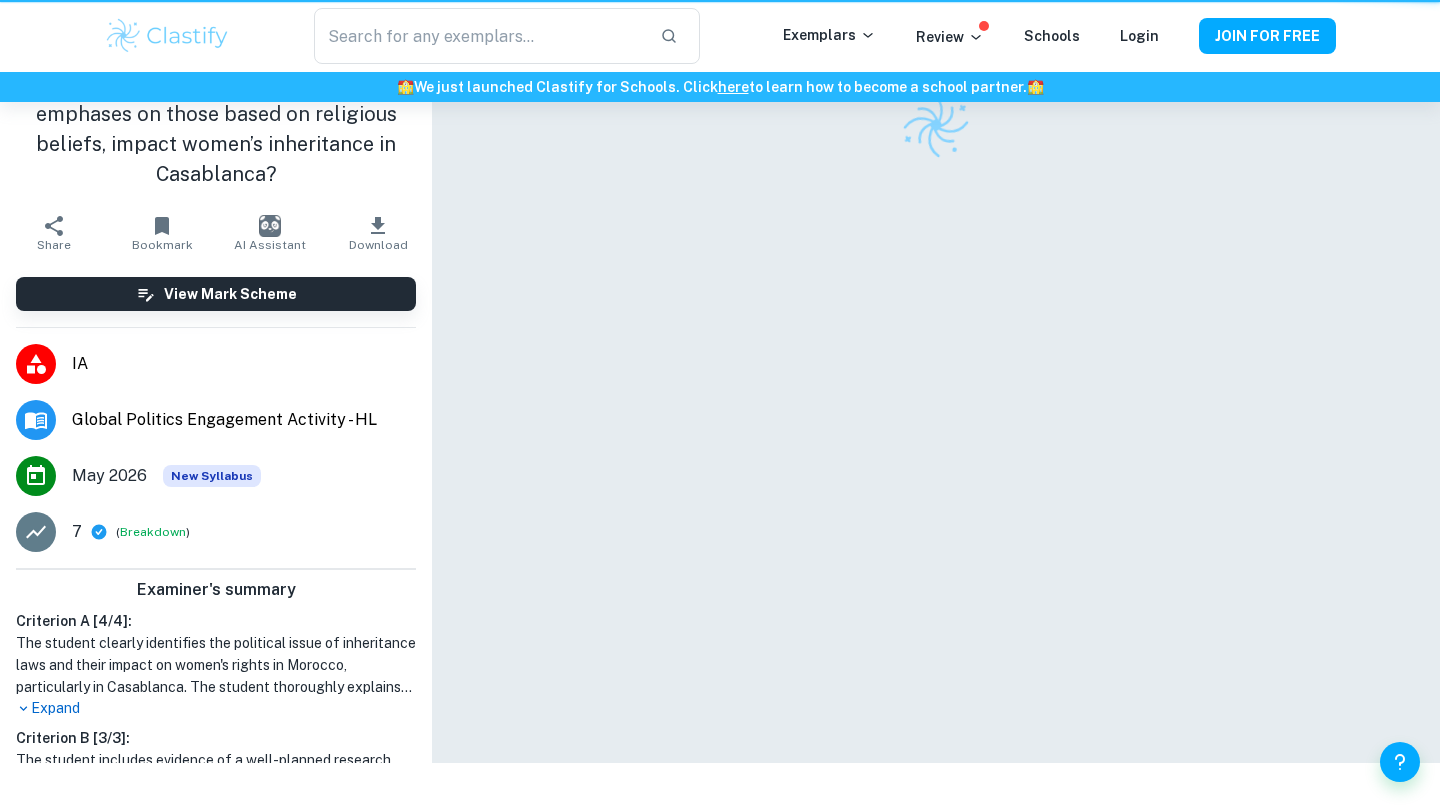scroll, scrollTop: 0, scrollLeft: 0, axis: both 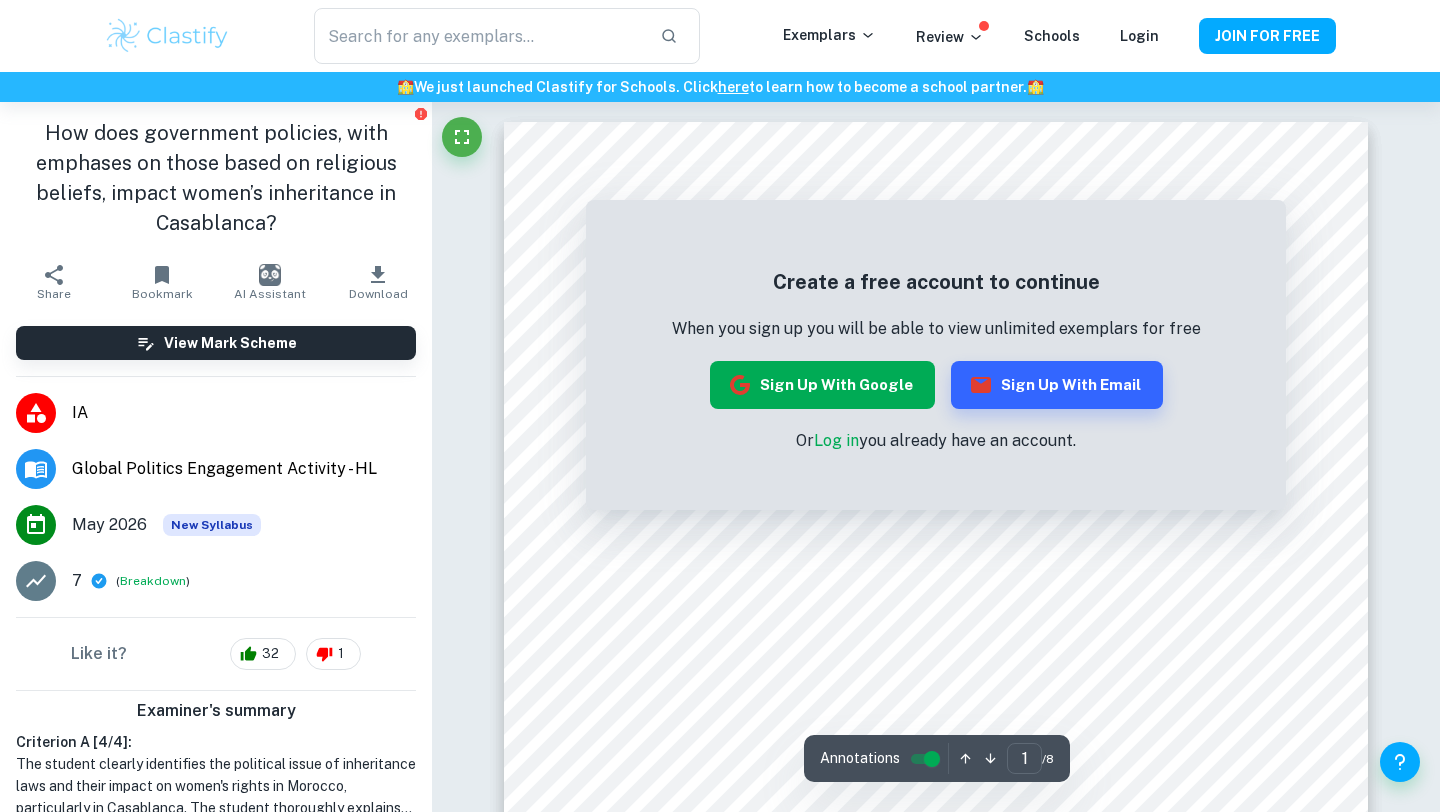 click on "Sign up with Google" at bounding box center [822, 385] 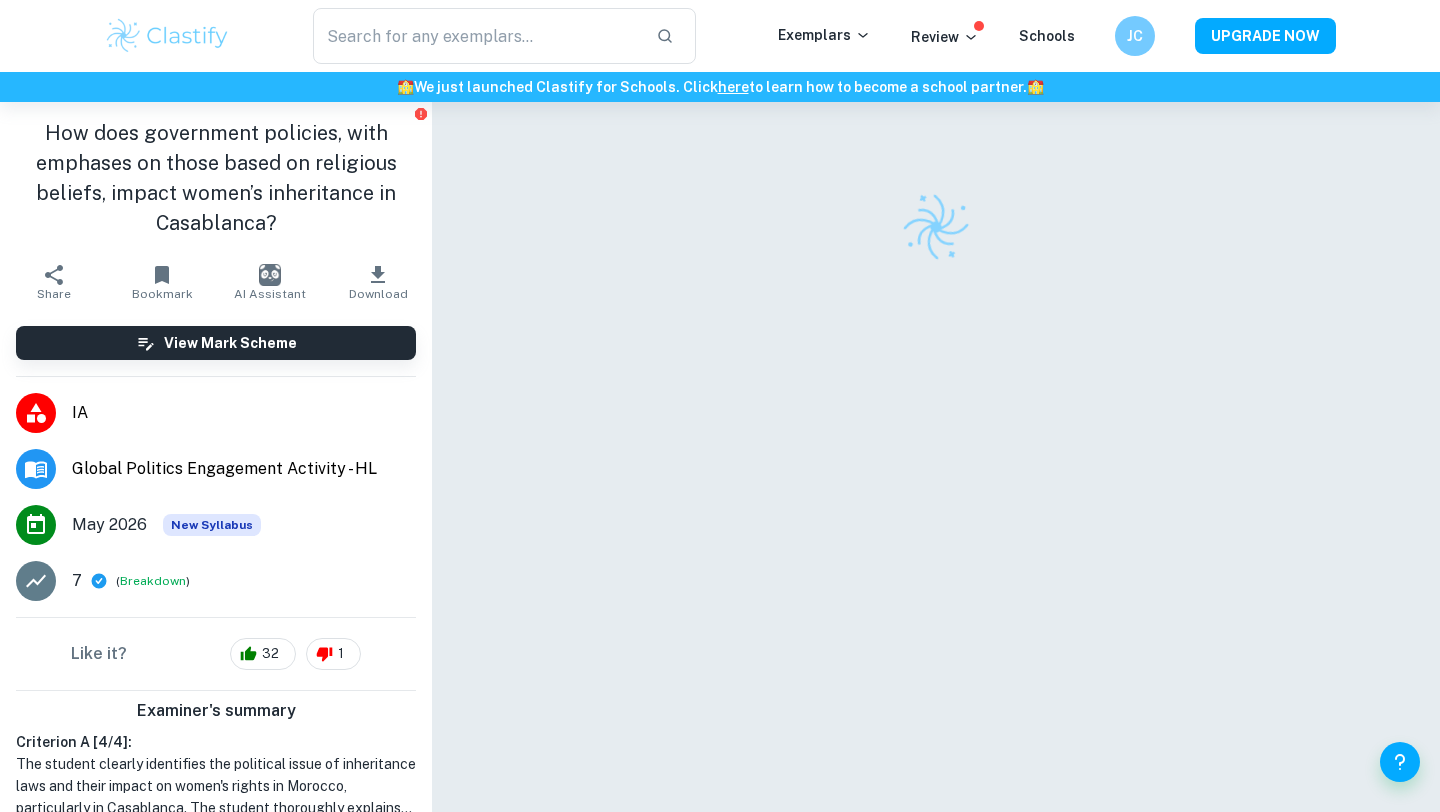 scroll, scrollTop: 0, scrollLeft: 0, axis: both 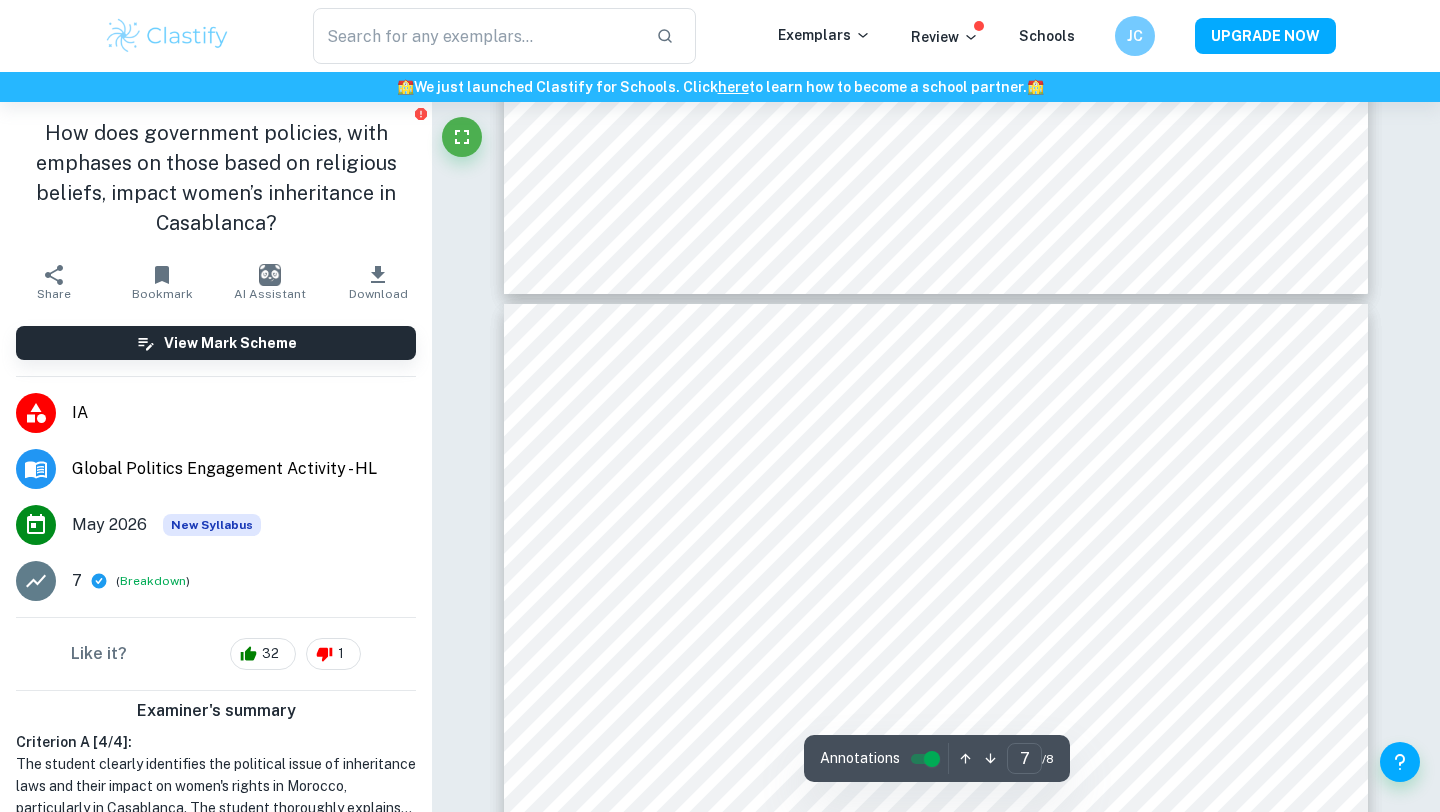 type on "8" 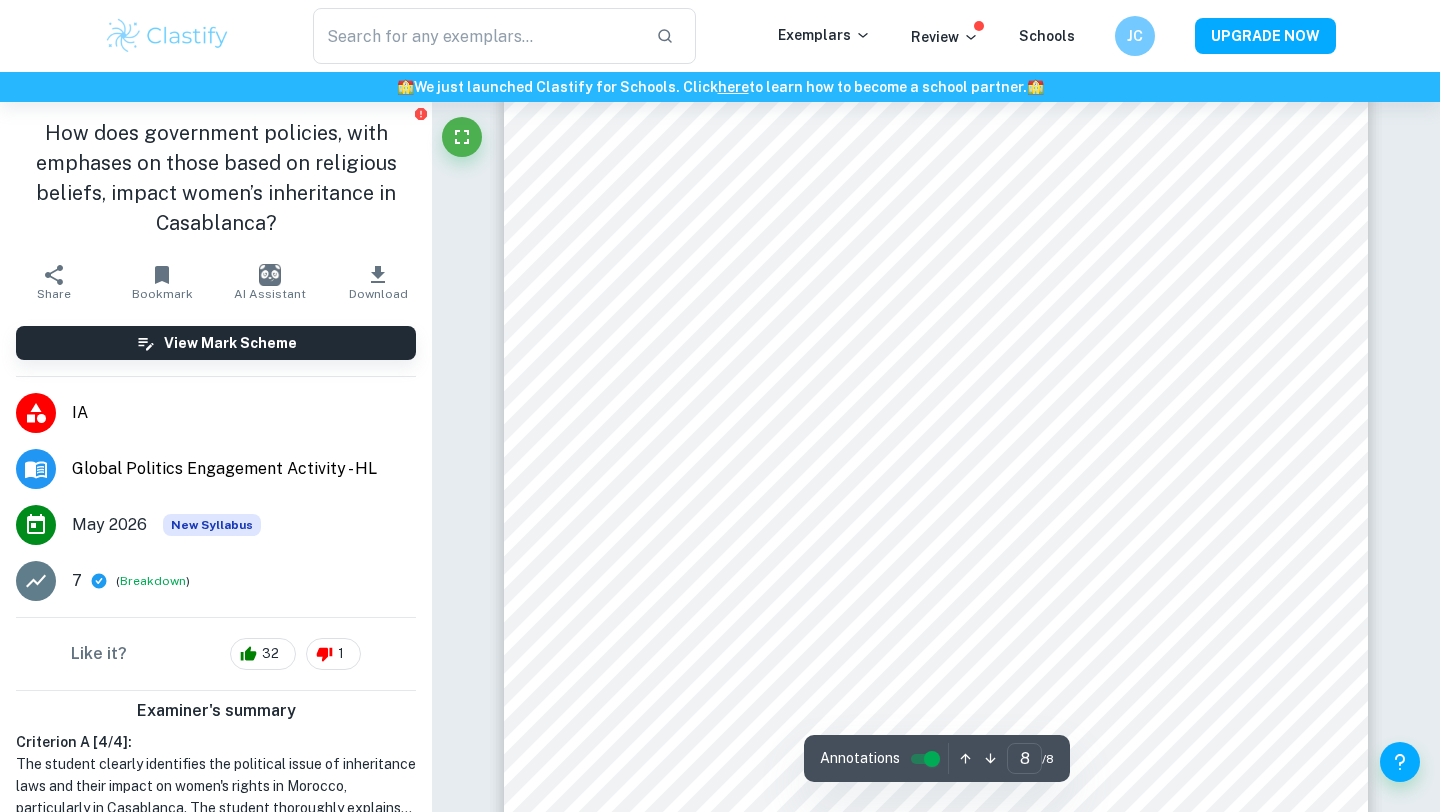 scroll, scrollTop: 8753, scrollLeft: 0, axis: vertical 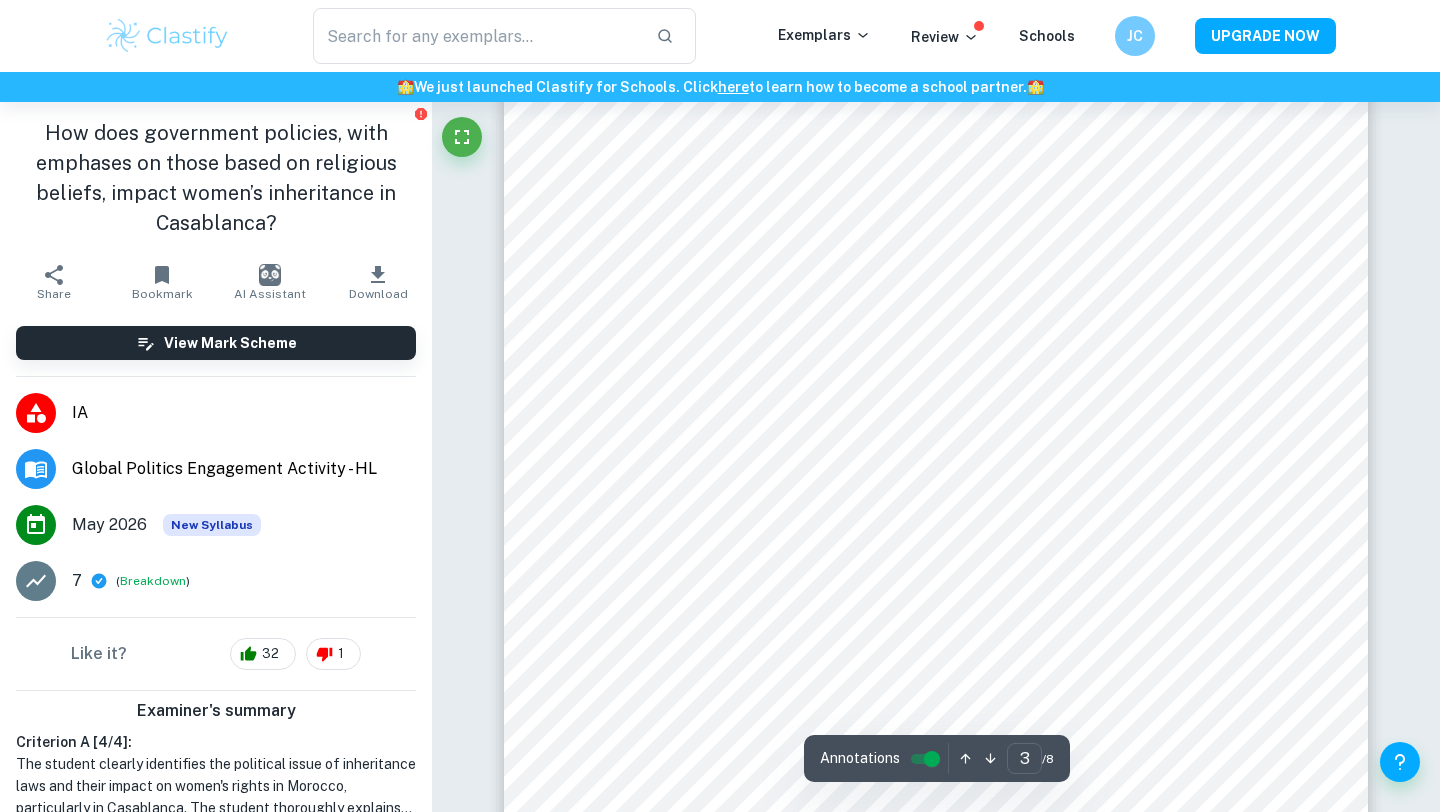 type on "2" 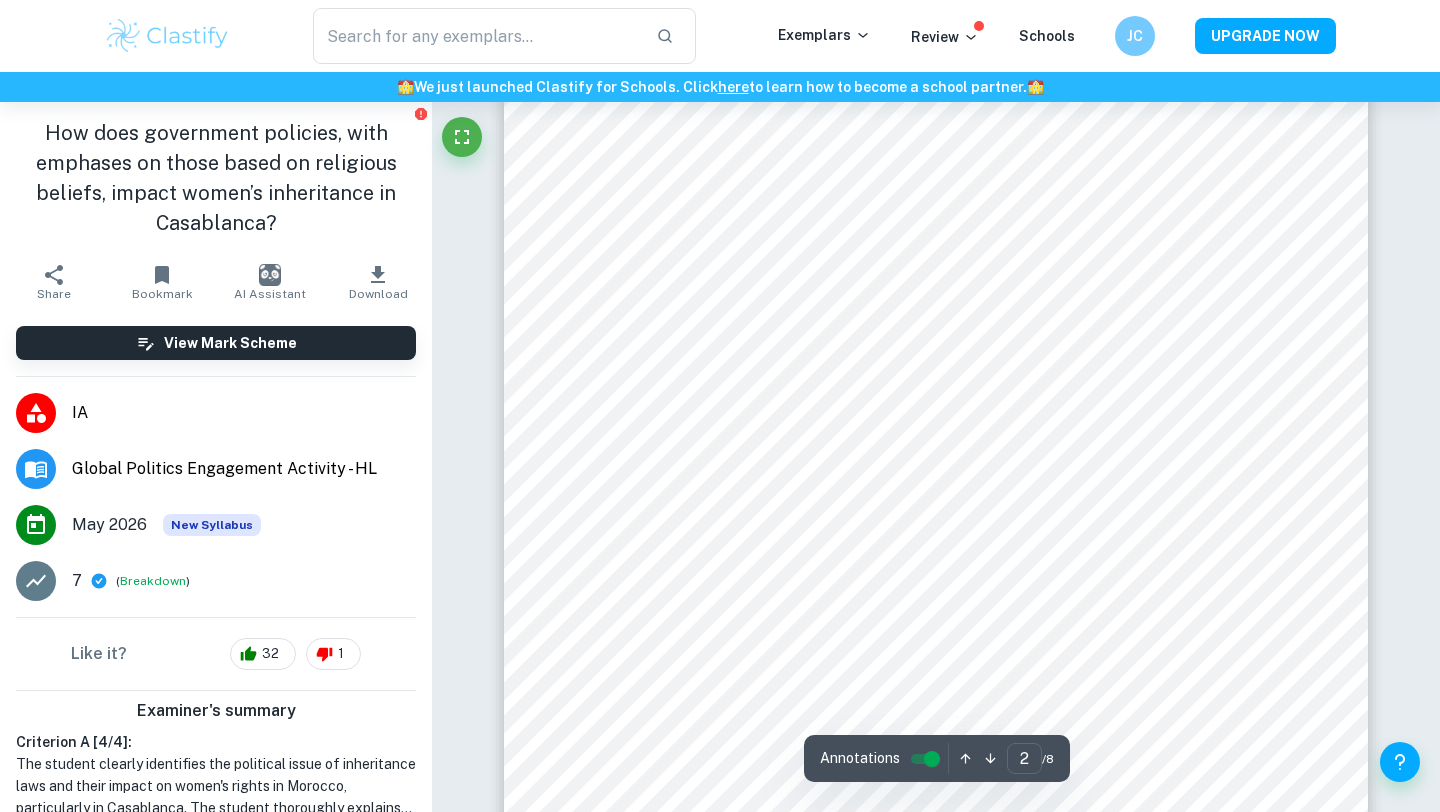 scroll, scrollTop: 1347, scrollLeft: 0, axis: vertical 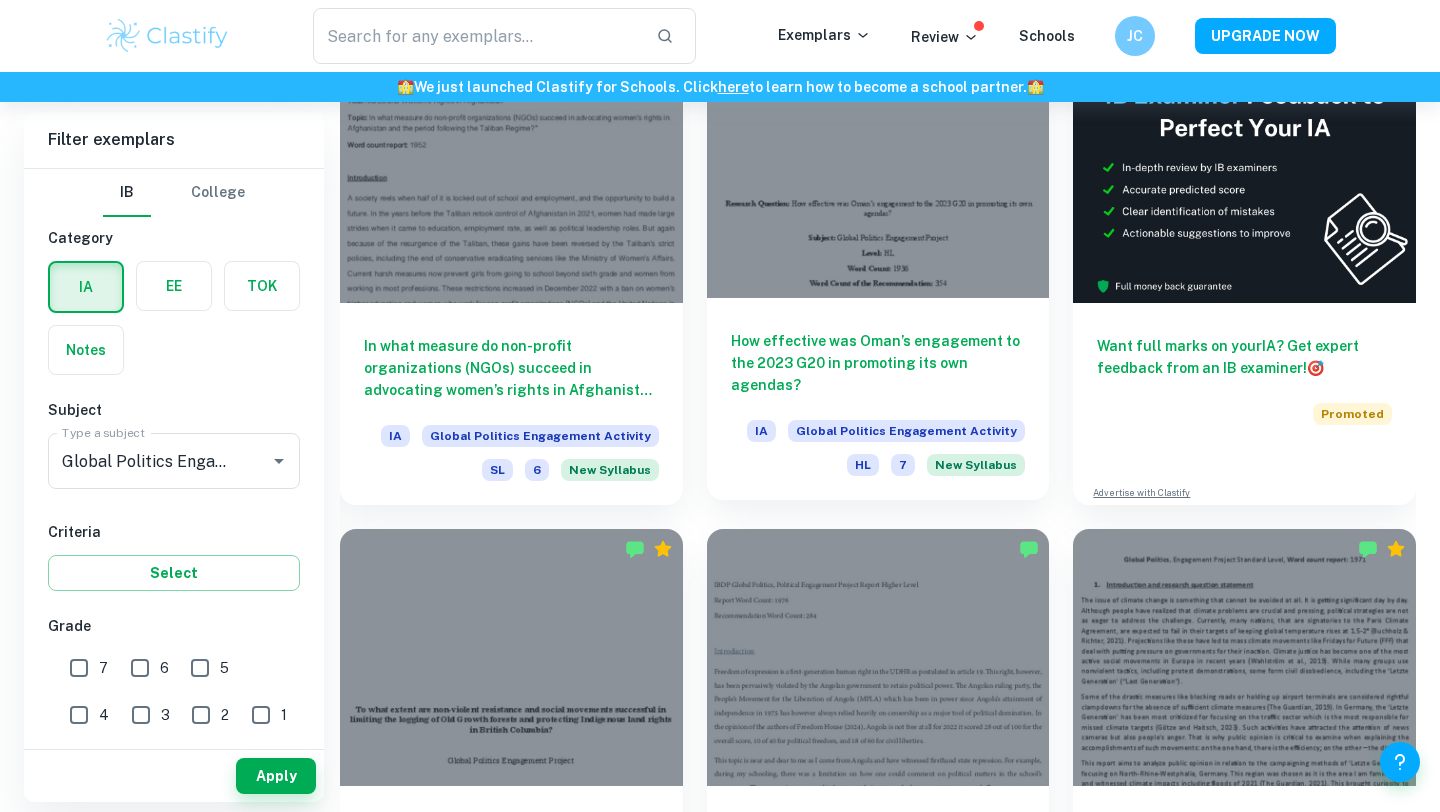 click on "How effective was Oman’s engagement to the 2023 G20 in promoting its own  agendas?" at bounding box center [878, 363] 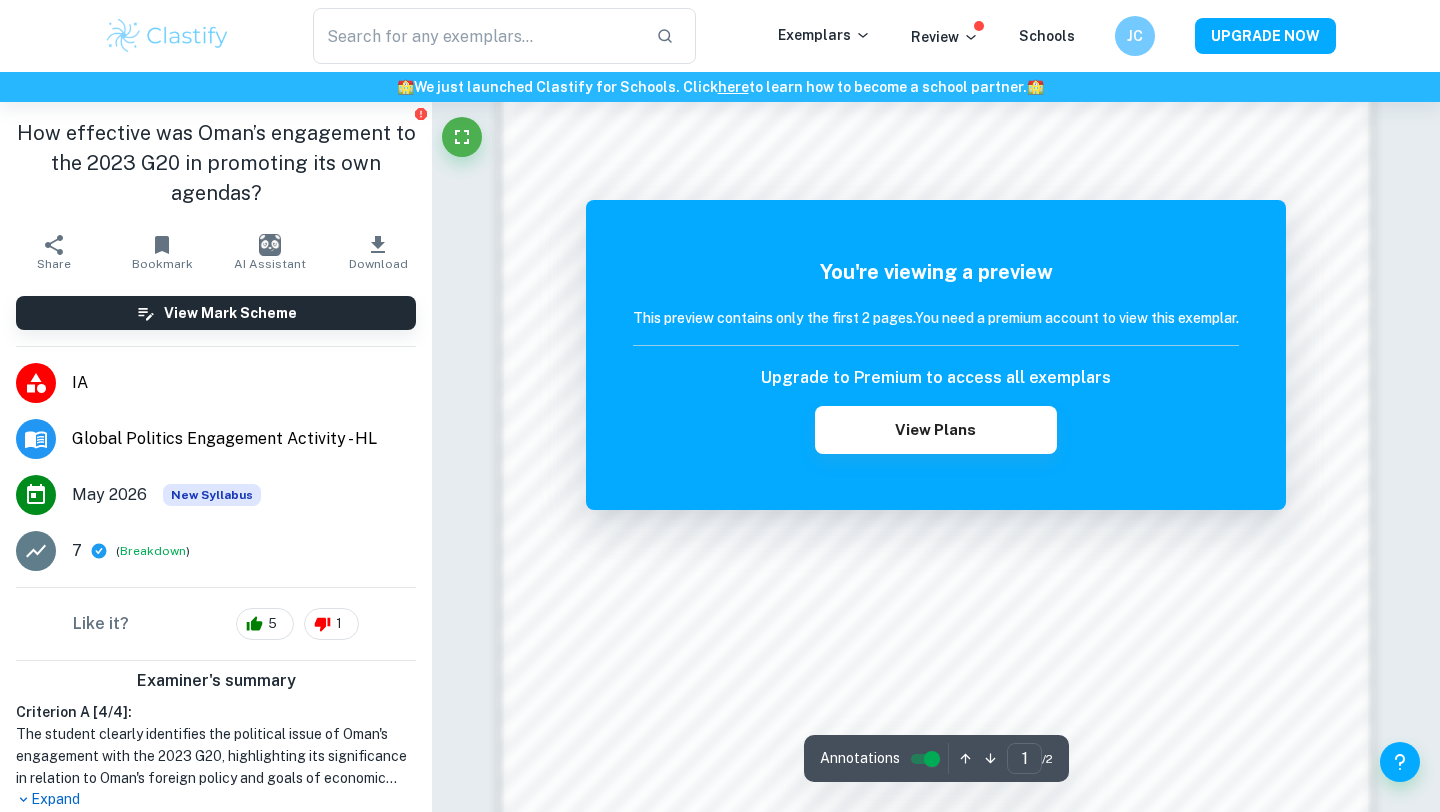 scroll, scrollTop: 1694, scrollLeft: 0, axis: vertical 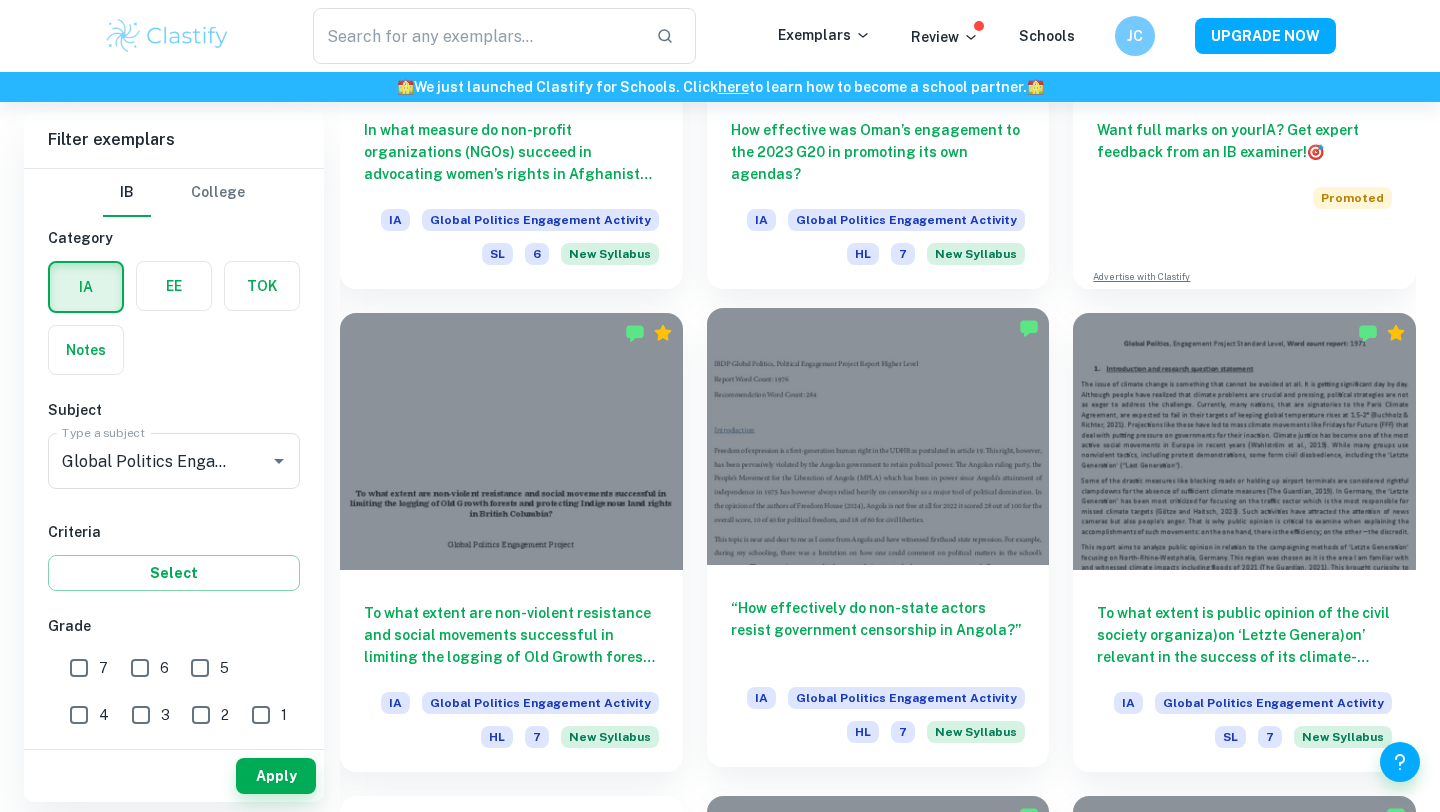 click on "“How effectively do non-state actors resist government censorship in Angola?”" at bounding box center [878, 630] 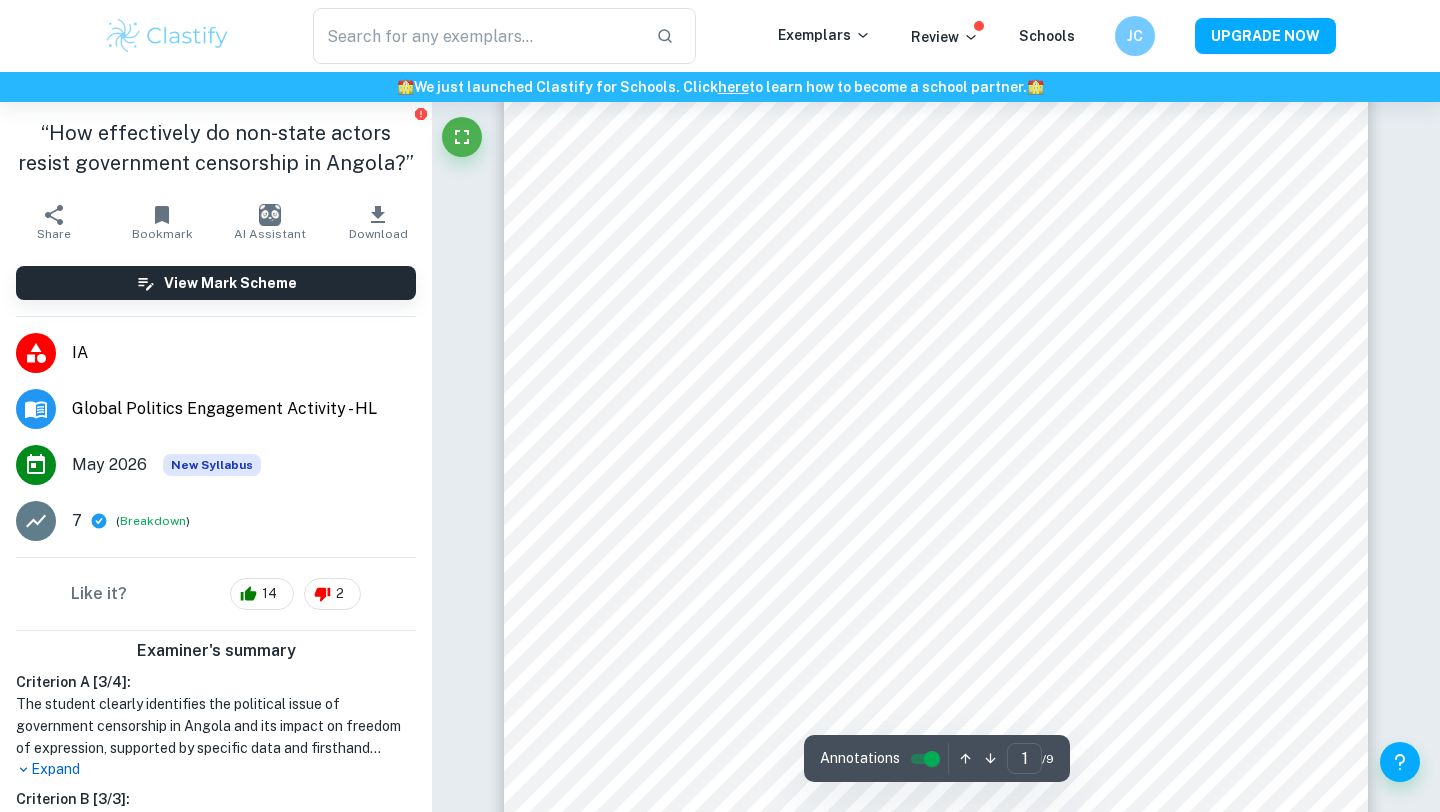 scroll, scrollTop: 0, scrollLeft: 0, axis: both 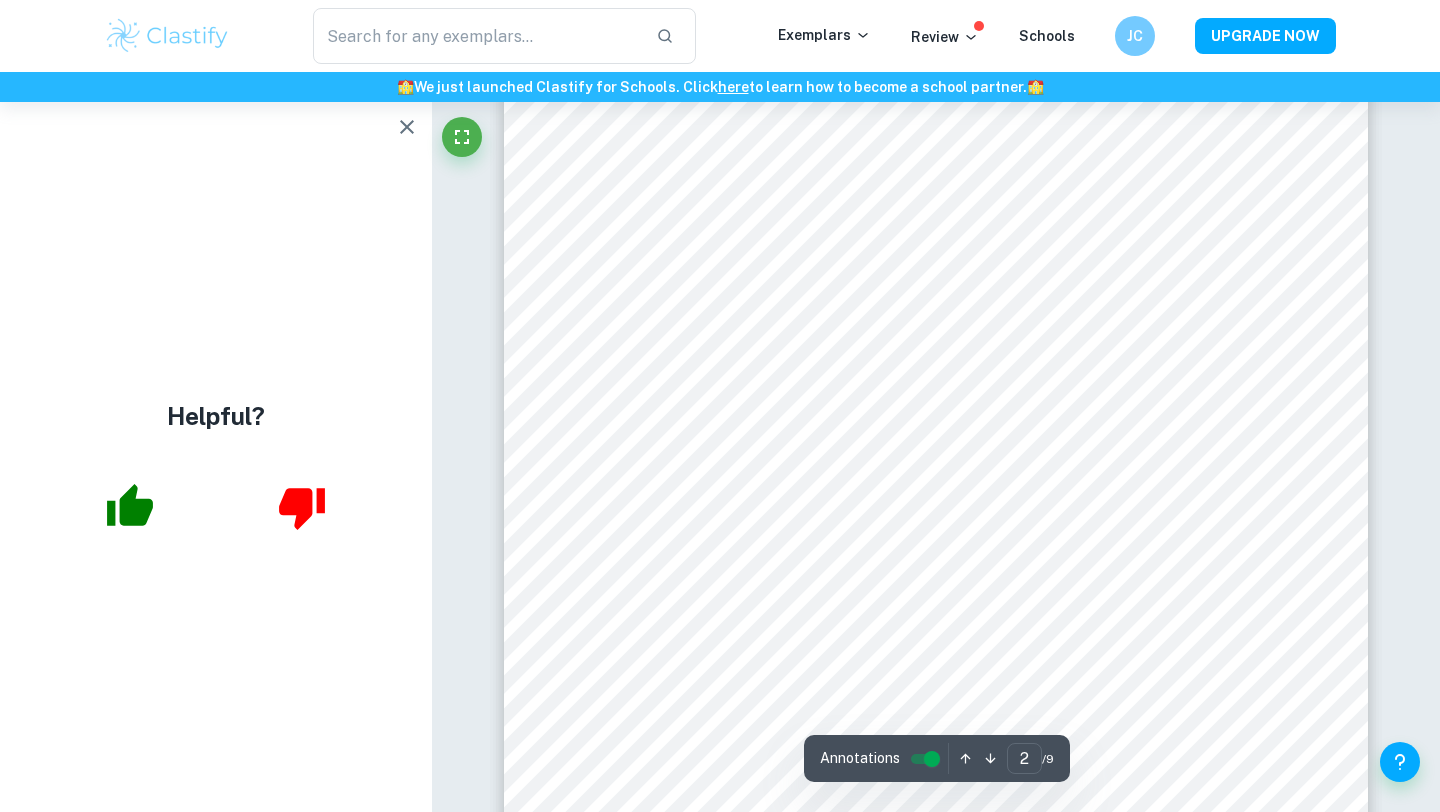 type on "1" 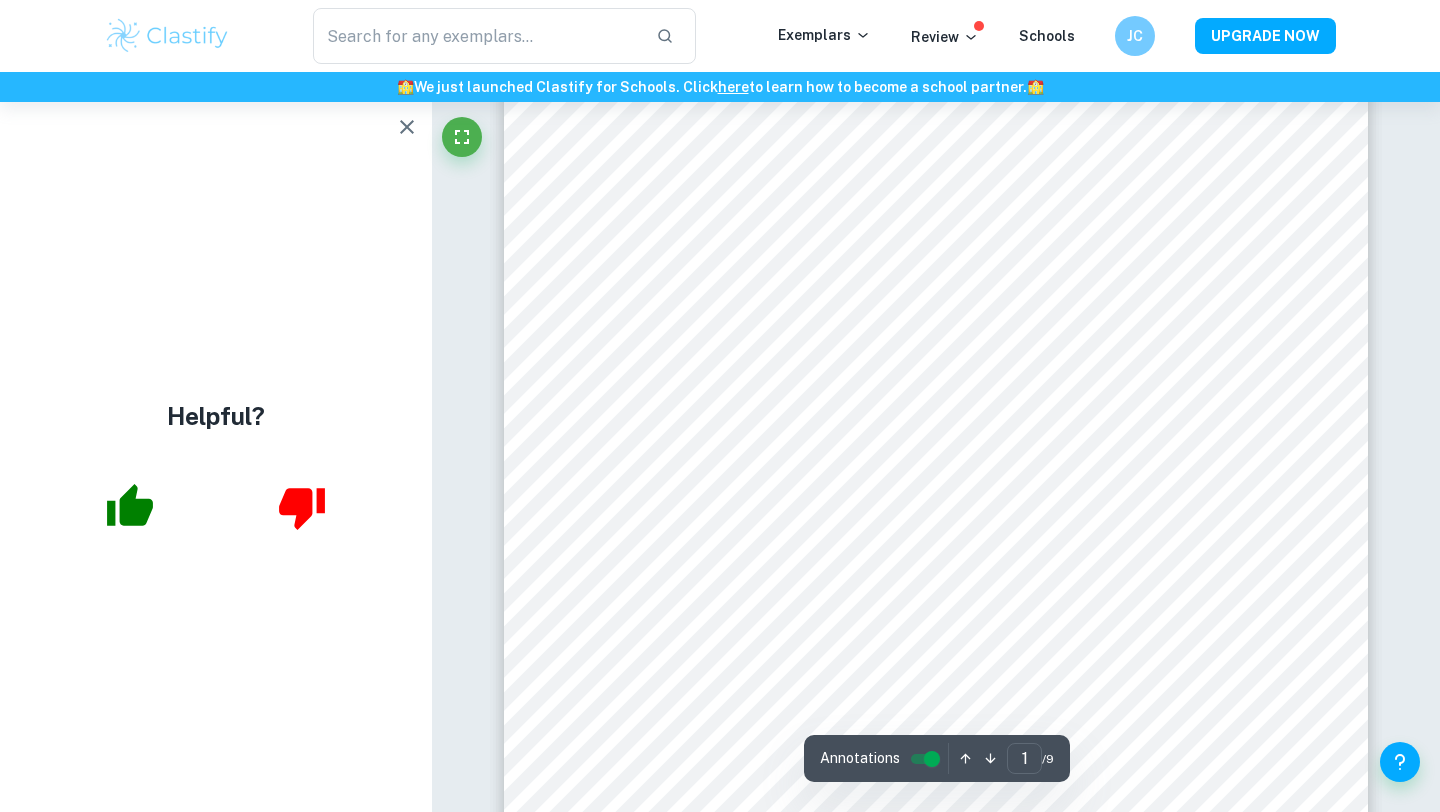 scroll, scrollTop: 0, scrollLeft: 0, axis: both 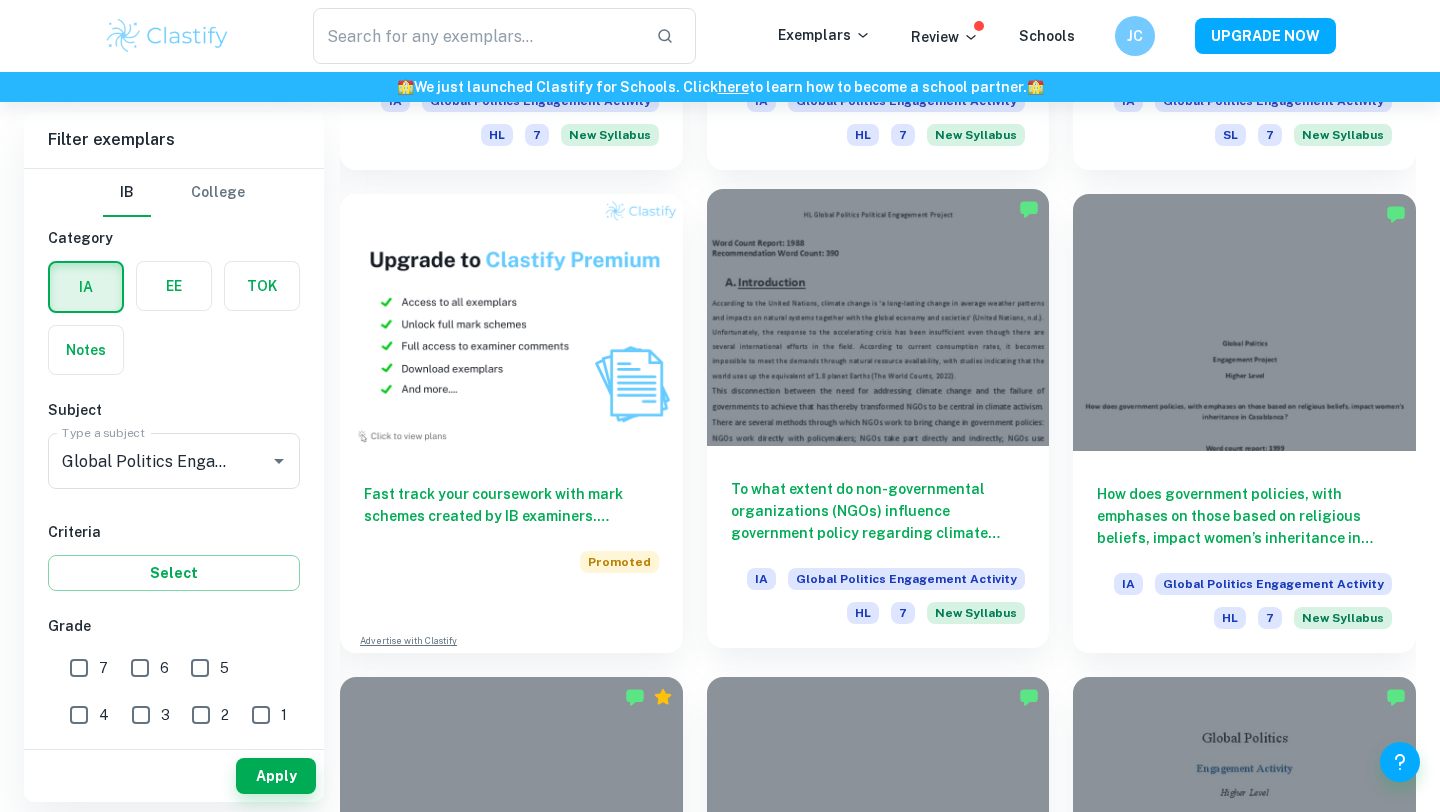 click on "To what extent do non-governmental organizations (NGOs) influence government policy regarding climate change?" at bounding box center [878, 511] 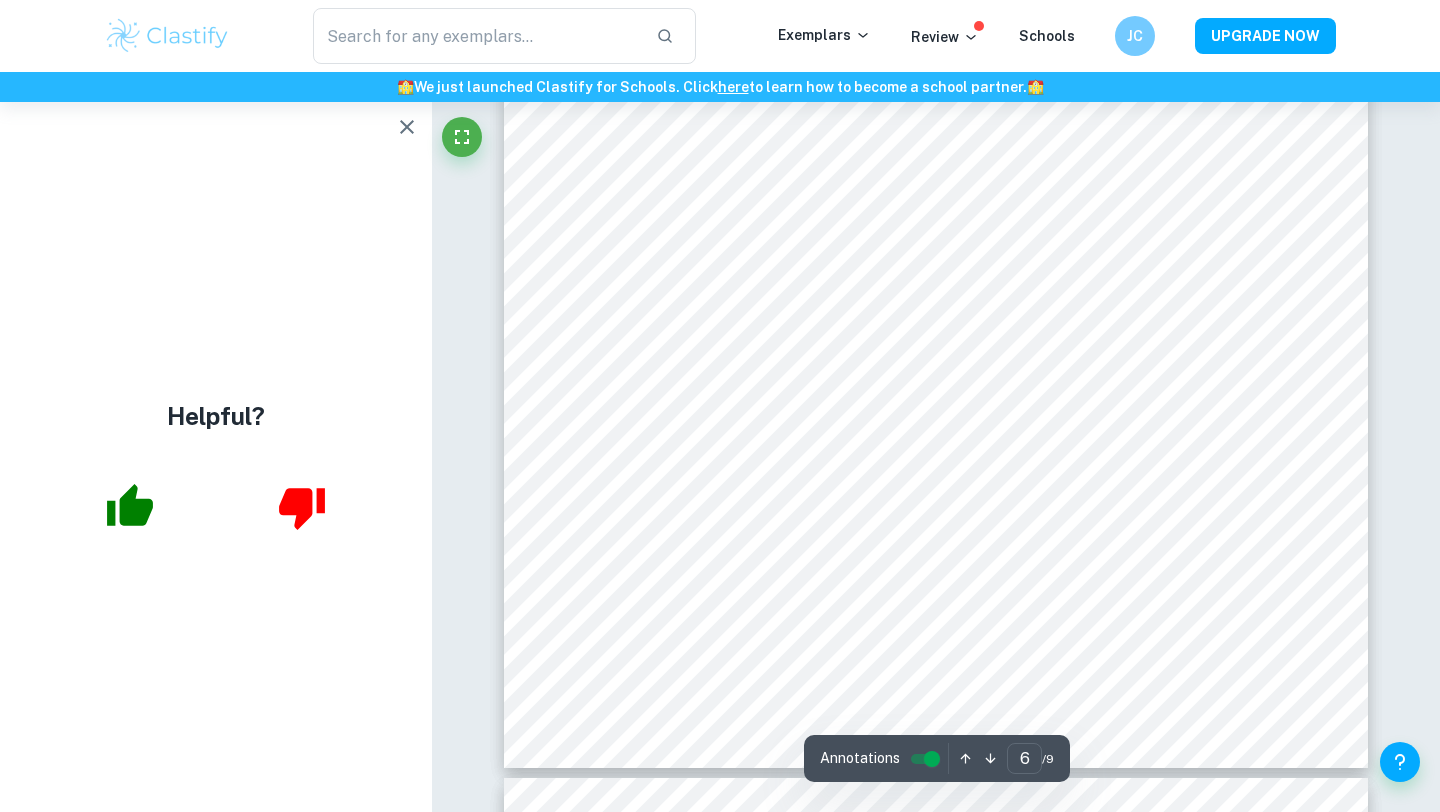 scroll, scrollTop: 7013, scrollLeft: 0, axis: vertical 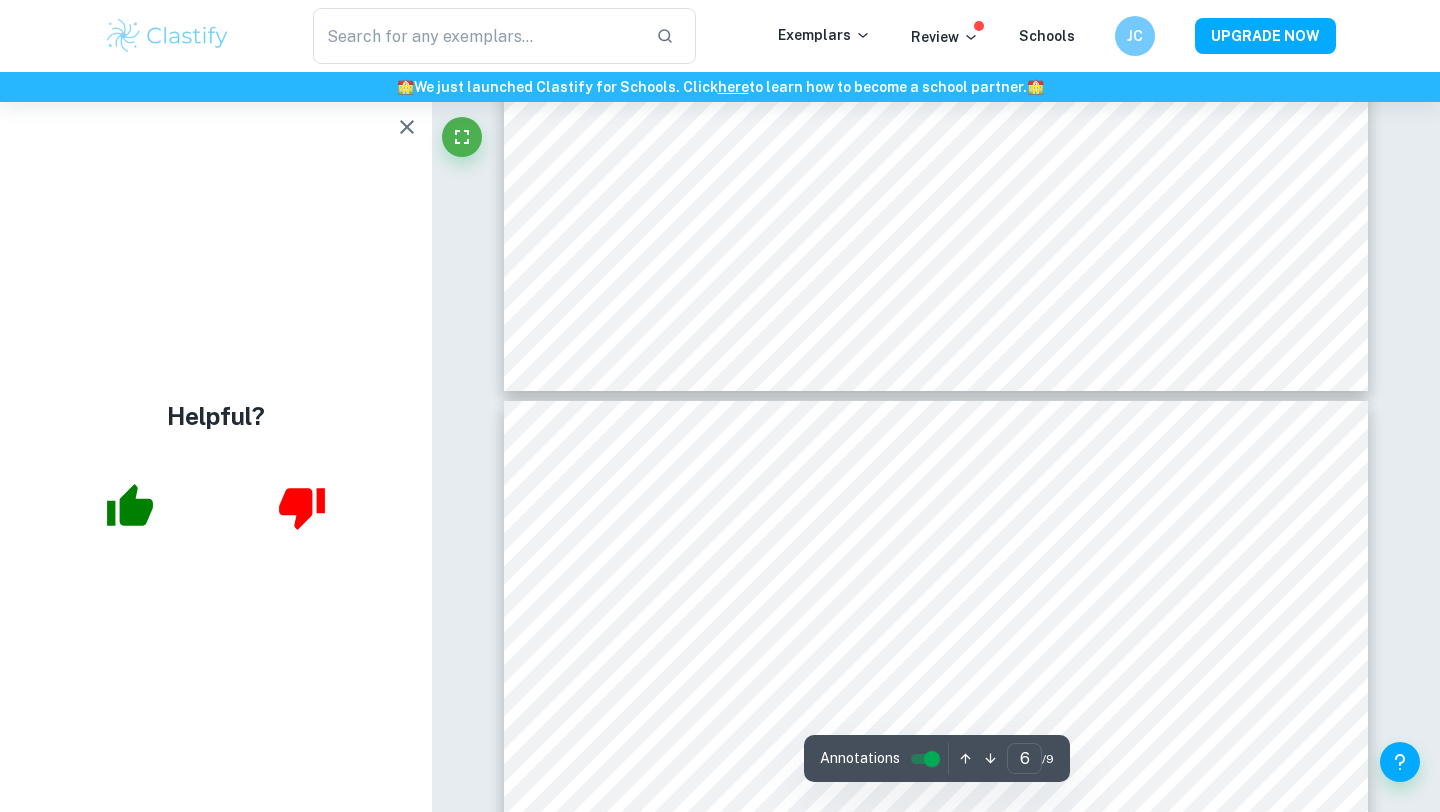 type on "7" 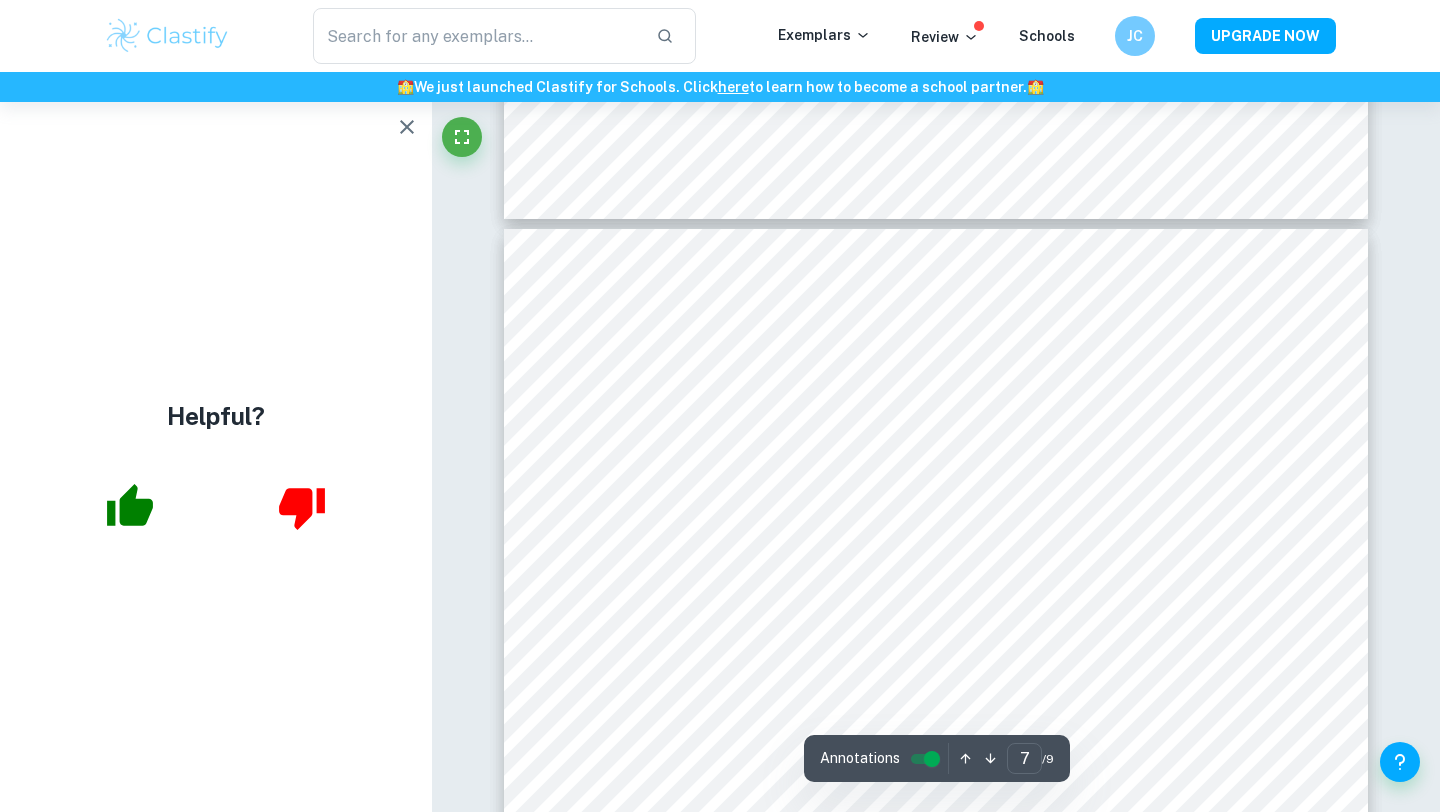 scroll, scrollTop: 7575, scrollLeft: 0, axis: vertical 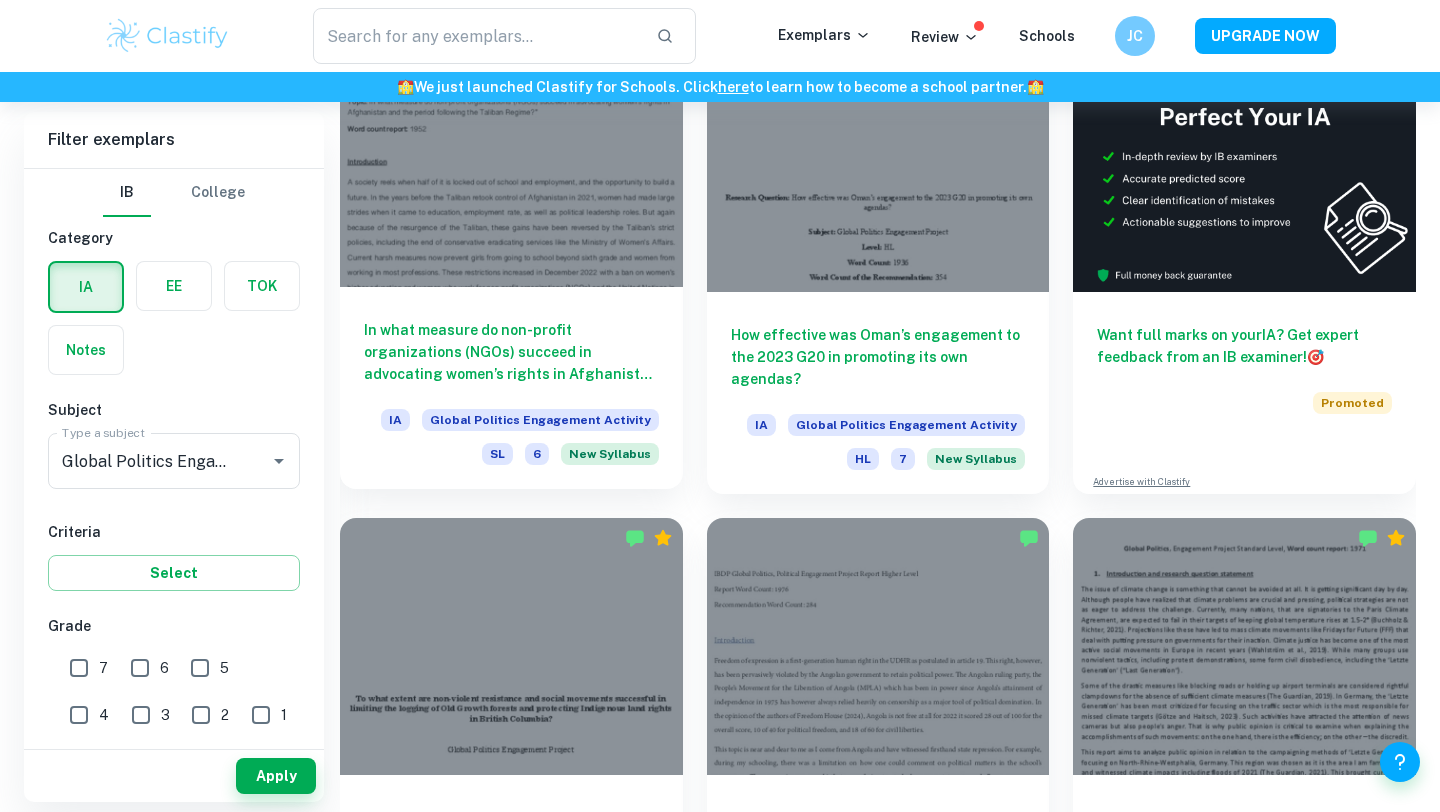 click on "In what measure do non-profit organizations (NGOs) succeed in advocating women’s rights in Afghanistan and the period following the Taliban Regime?" at bounding box center (511, 352) 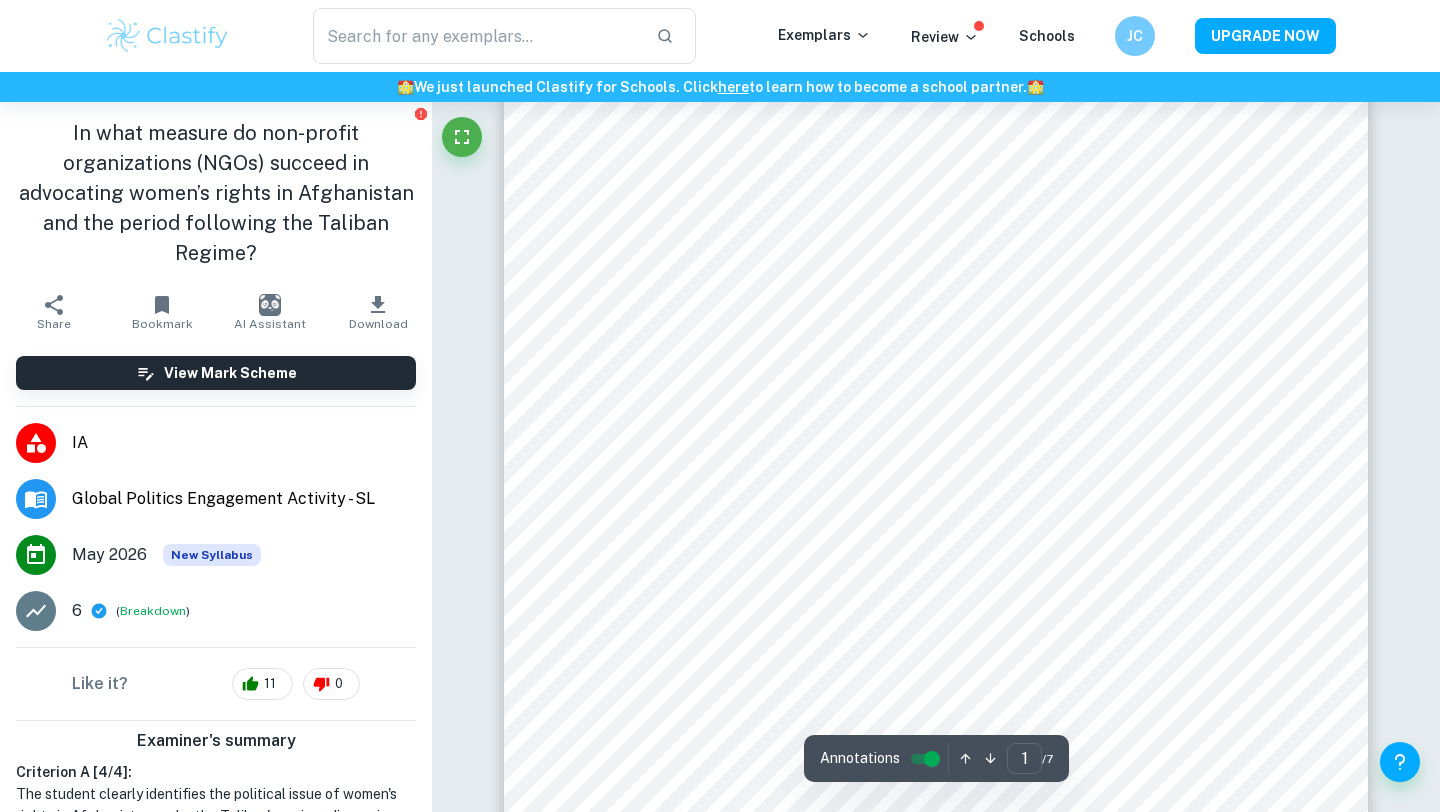 scroll, scrollTop: 264, scrollLeft: 0, axis: vertical 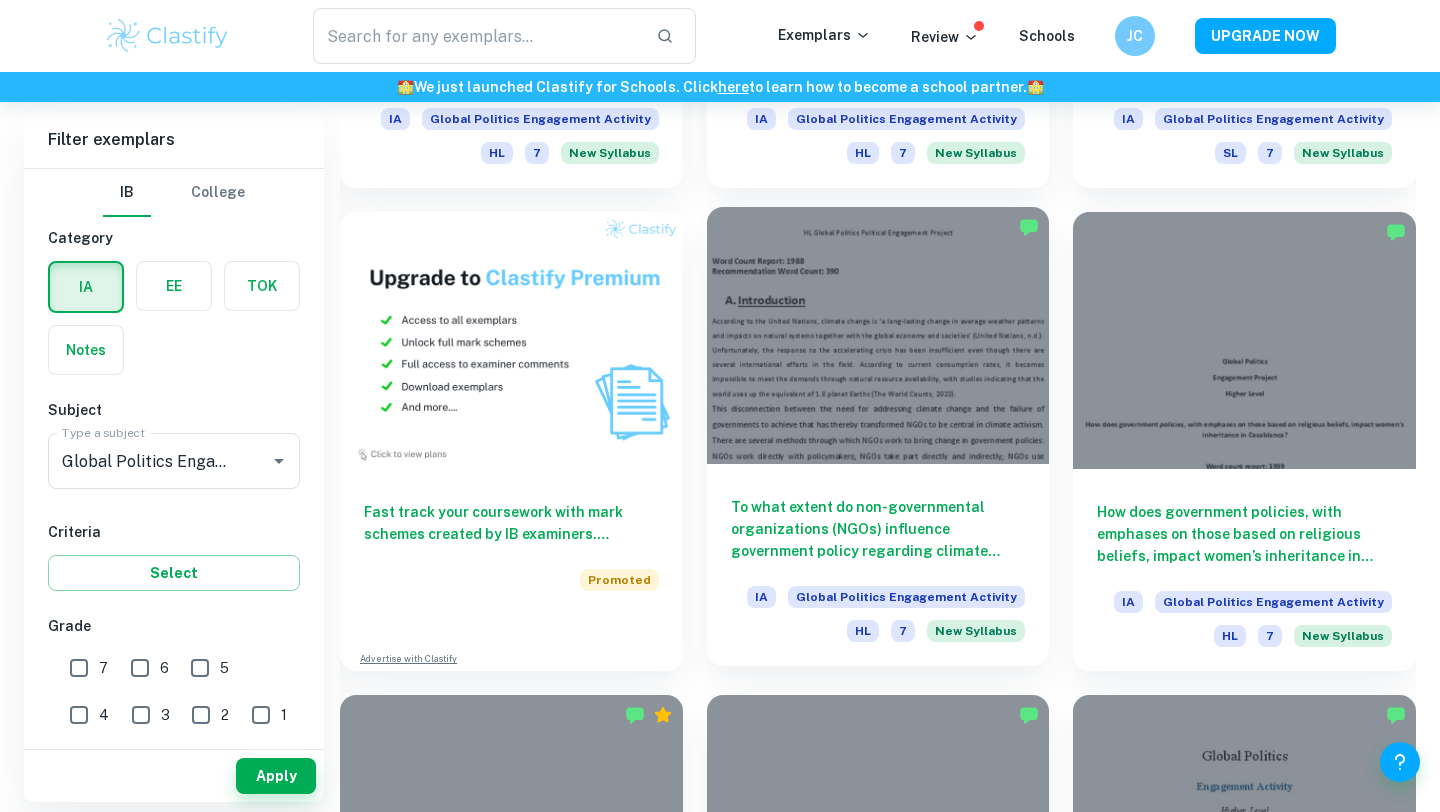 click on "To what extent do non-governmental organizations (NGOs) influence government policy regarding climate change?" at bounding box center [878, 529] 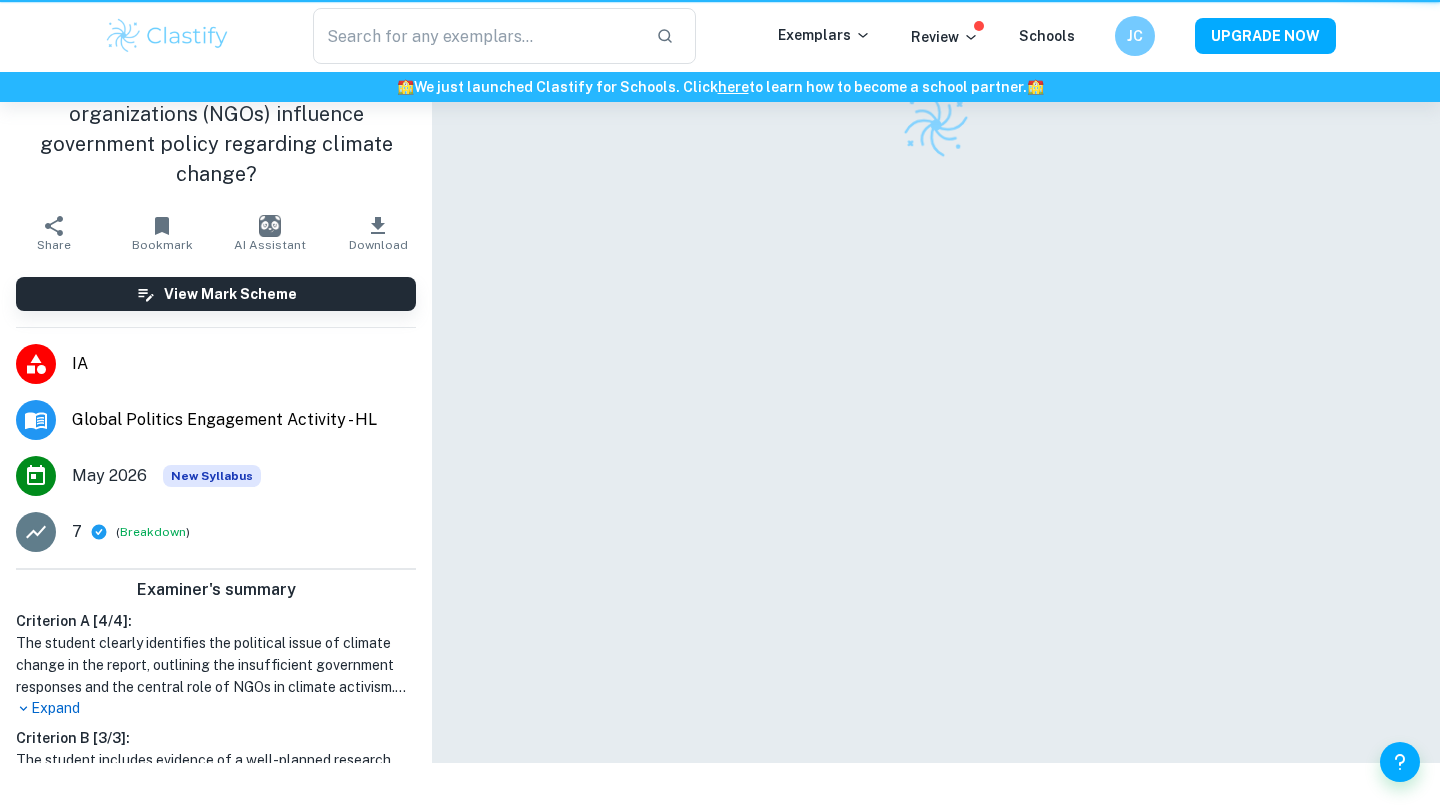 scroll, scrollTop: 0, scrollLeft: 0, axis: both 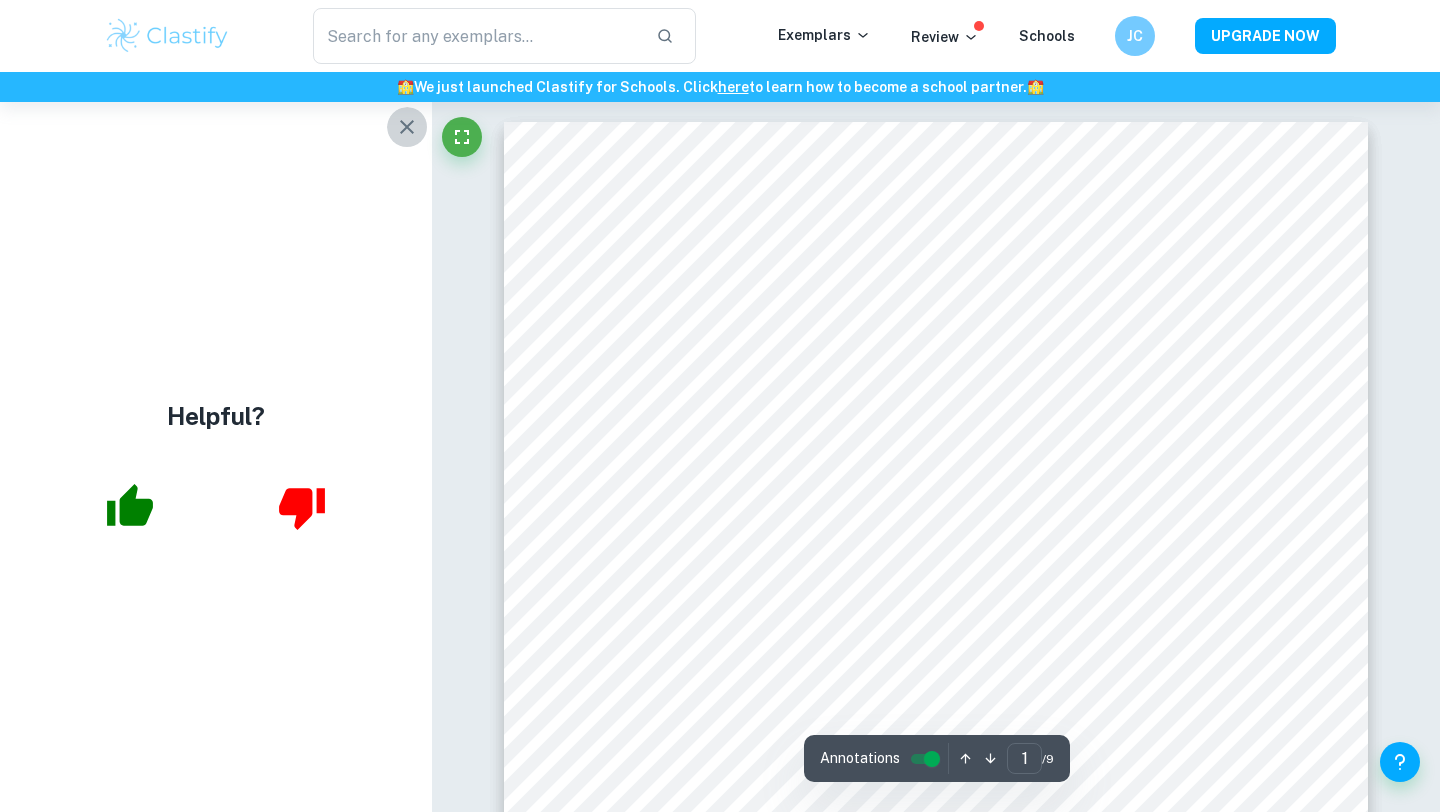 click 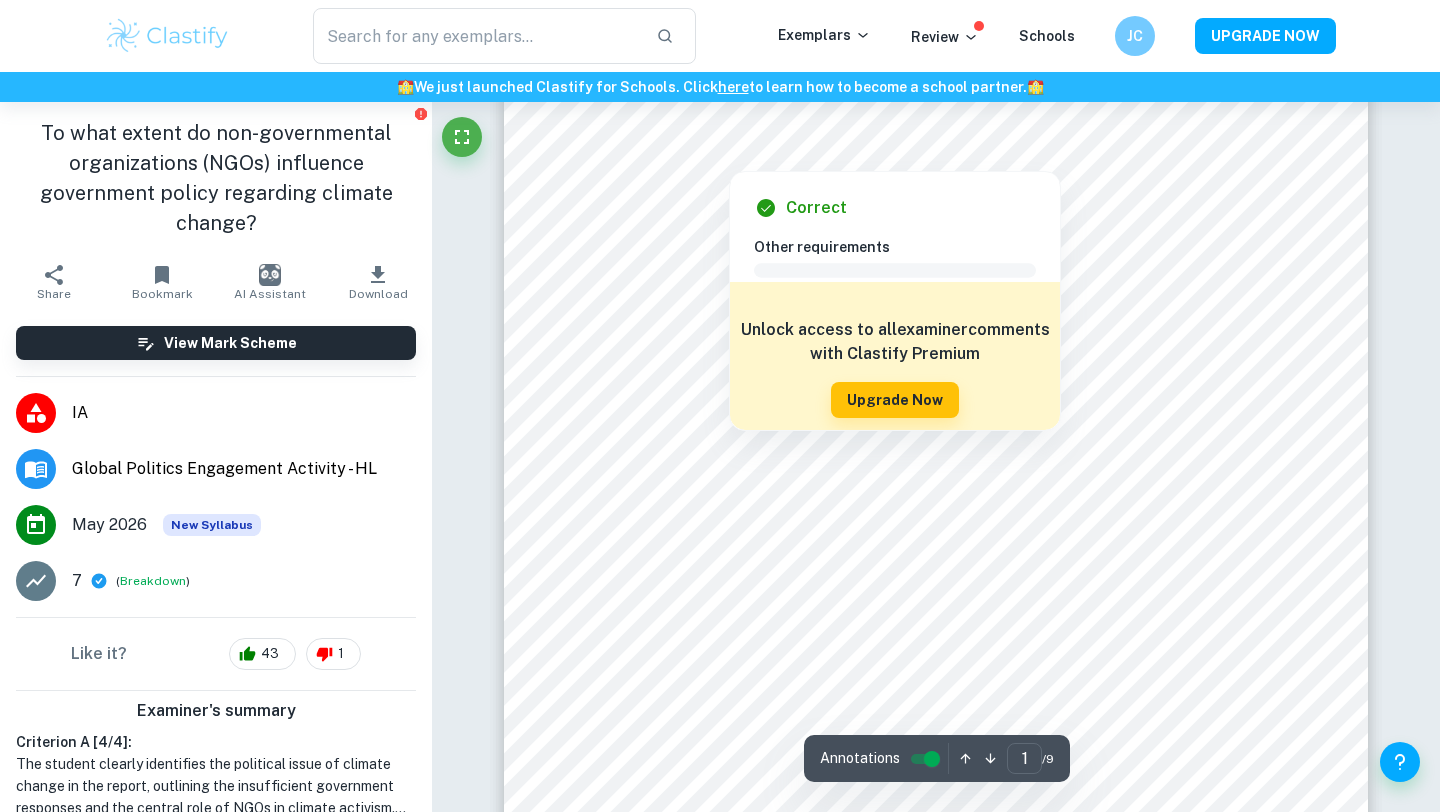 scroll, scrollTop: 120, scrollLeft: 0, axis: vertical 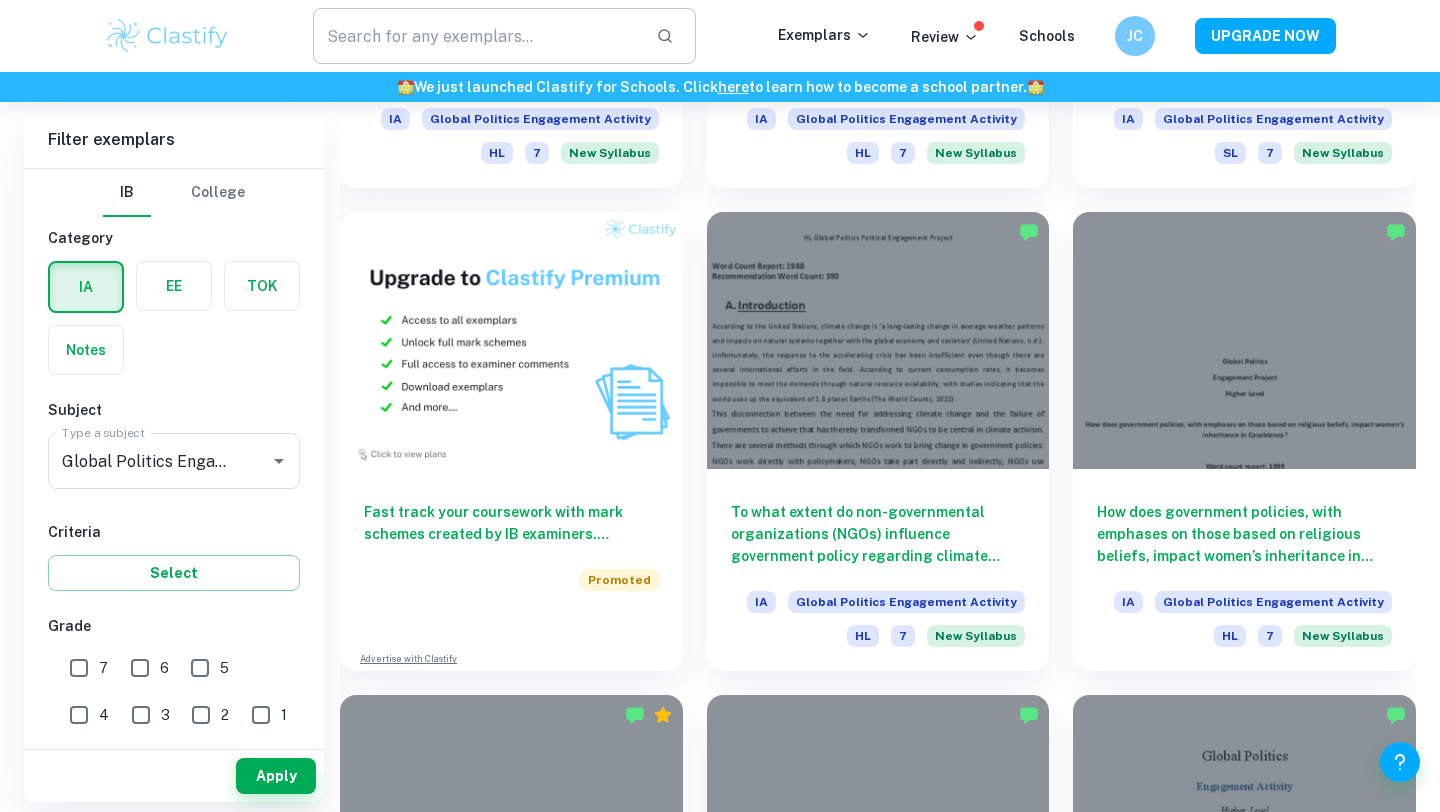 click at bounding box center [476, 36] 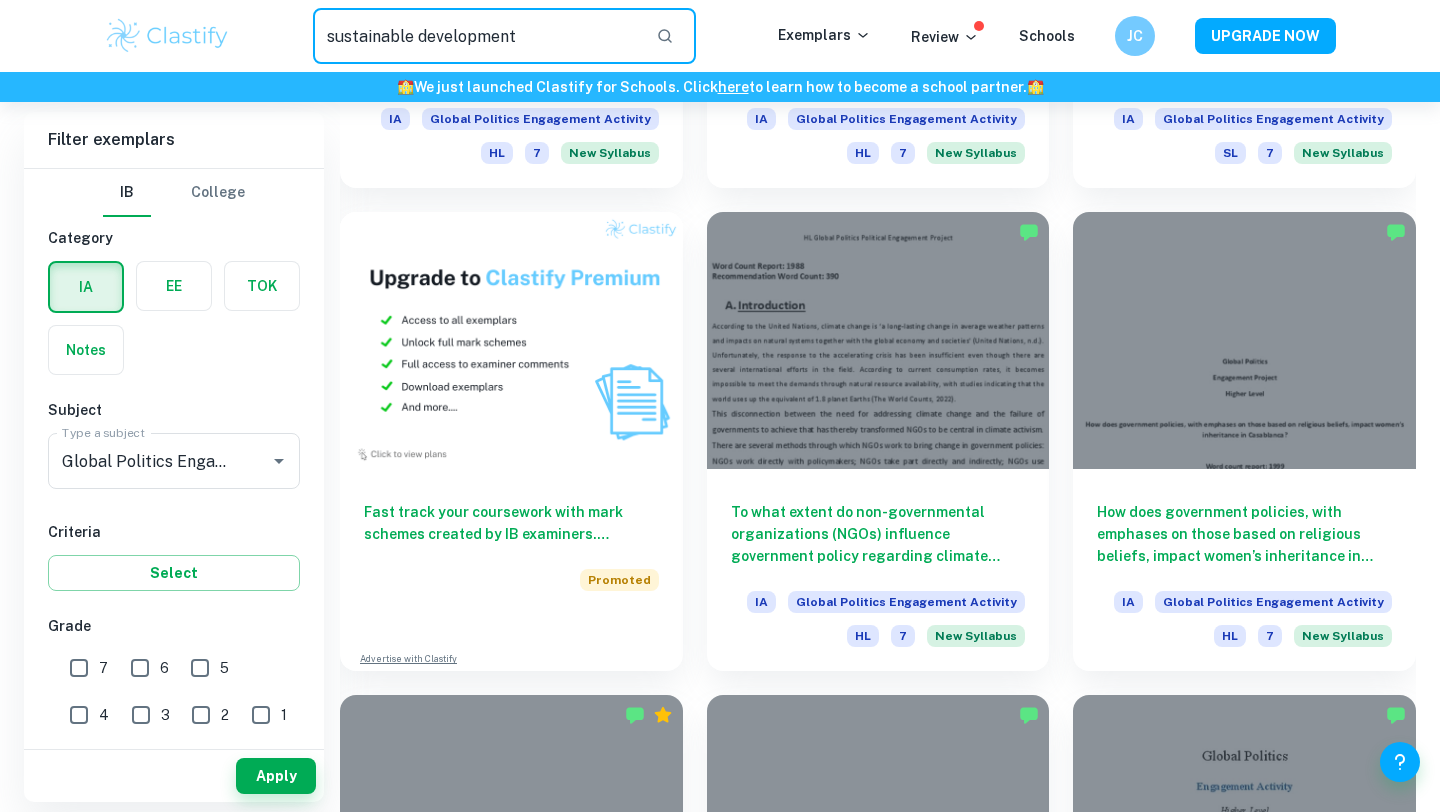 type on "sustainable development" 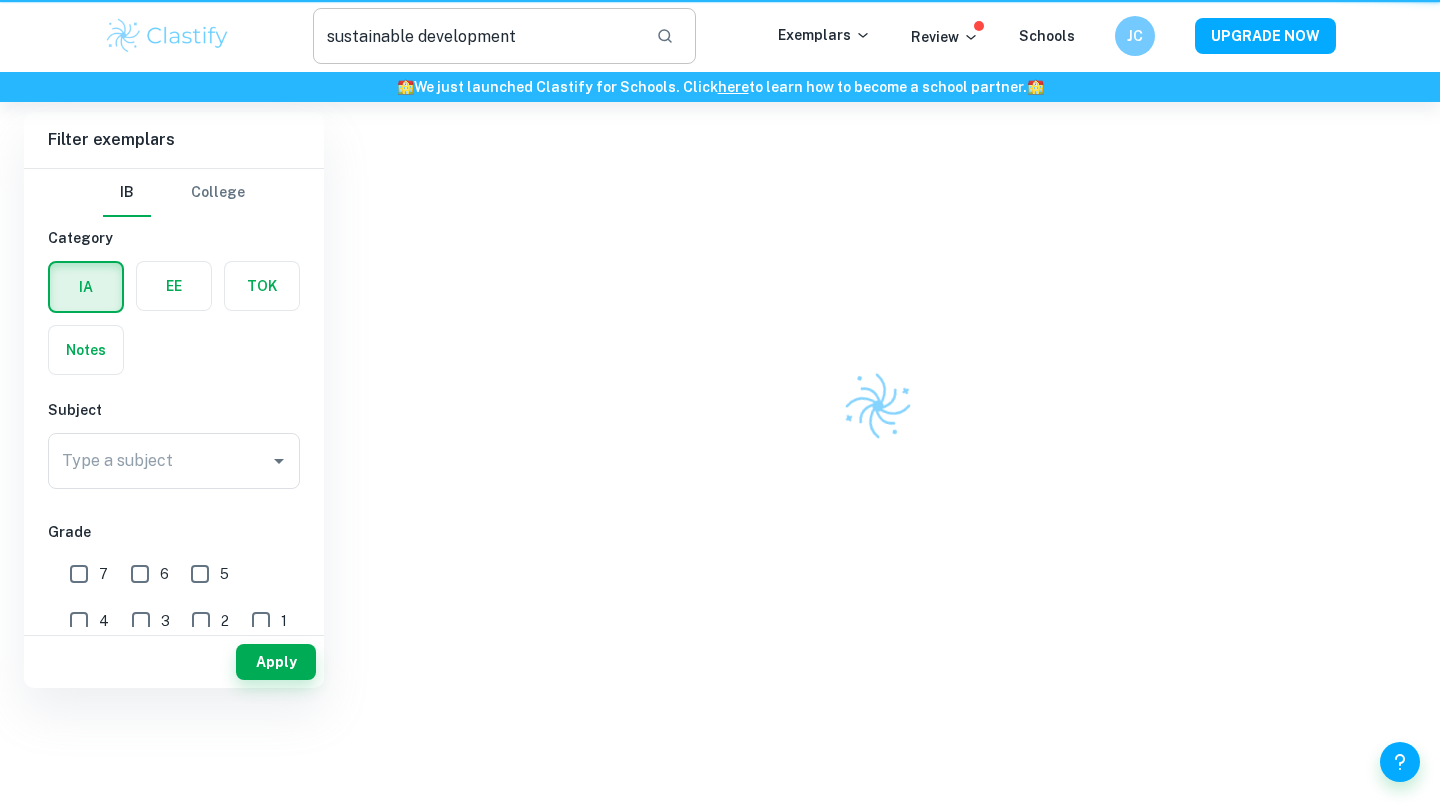 scroll, scrollTop: 0, scrollLeft: 0, axis: both 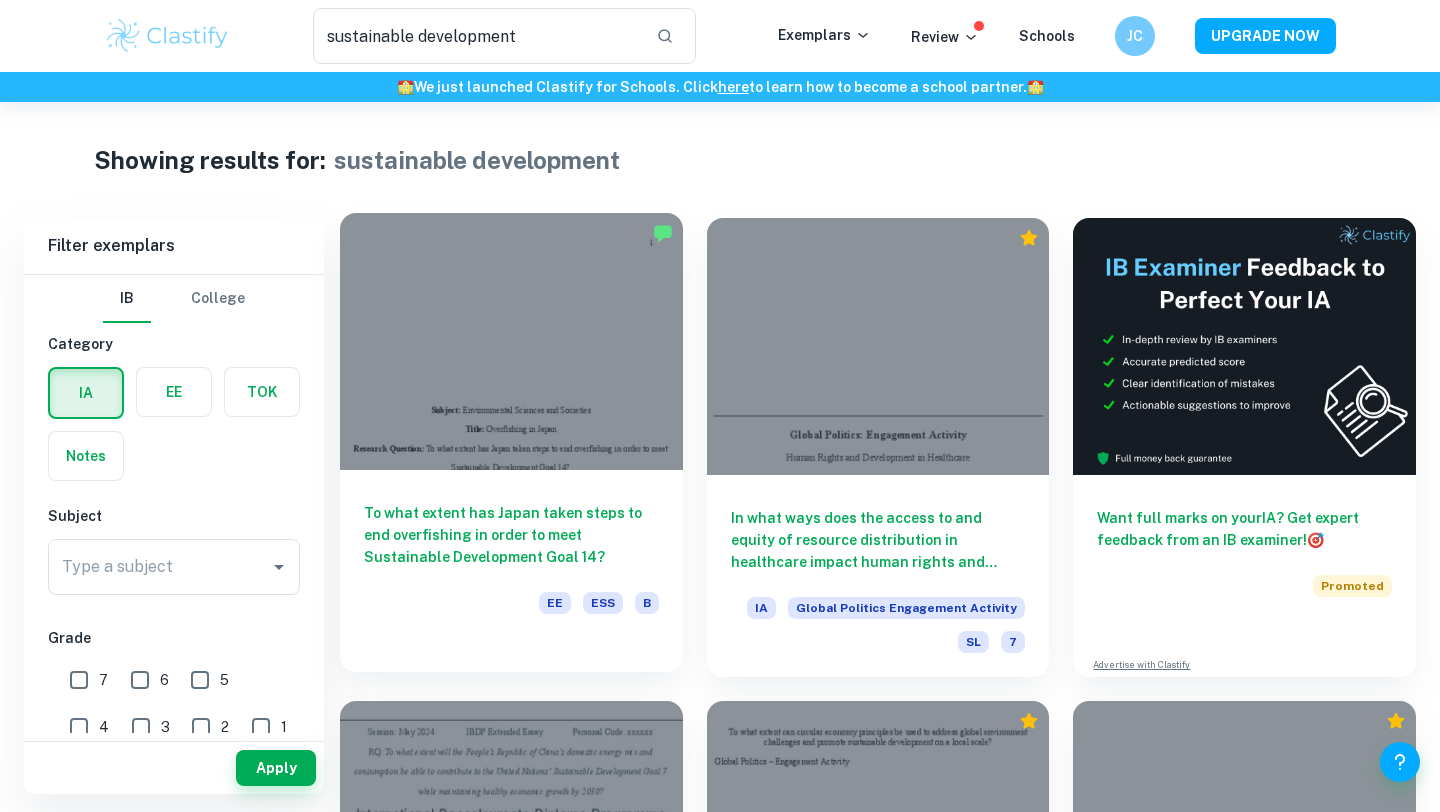 click on "To what extent has Japan taken steps to end overfishing in order to meet Sustainable Development Goal 14?" at bounding box center (511, 535) 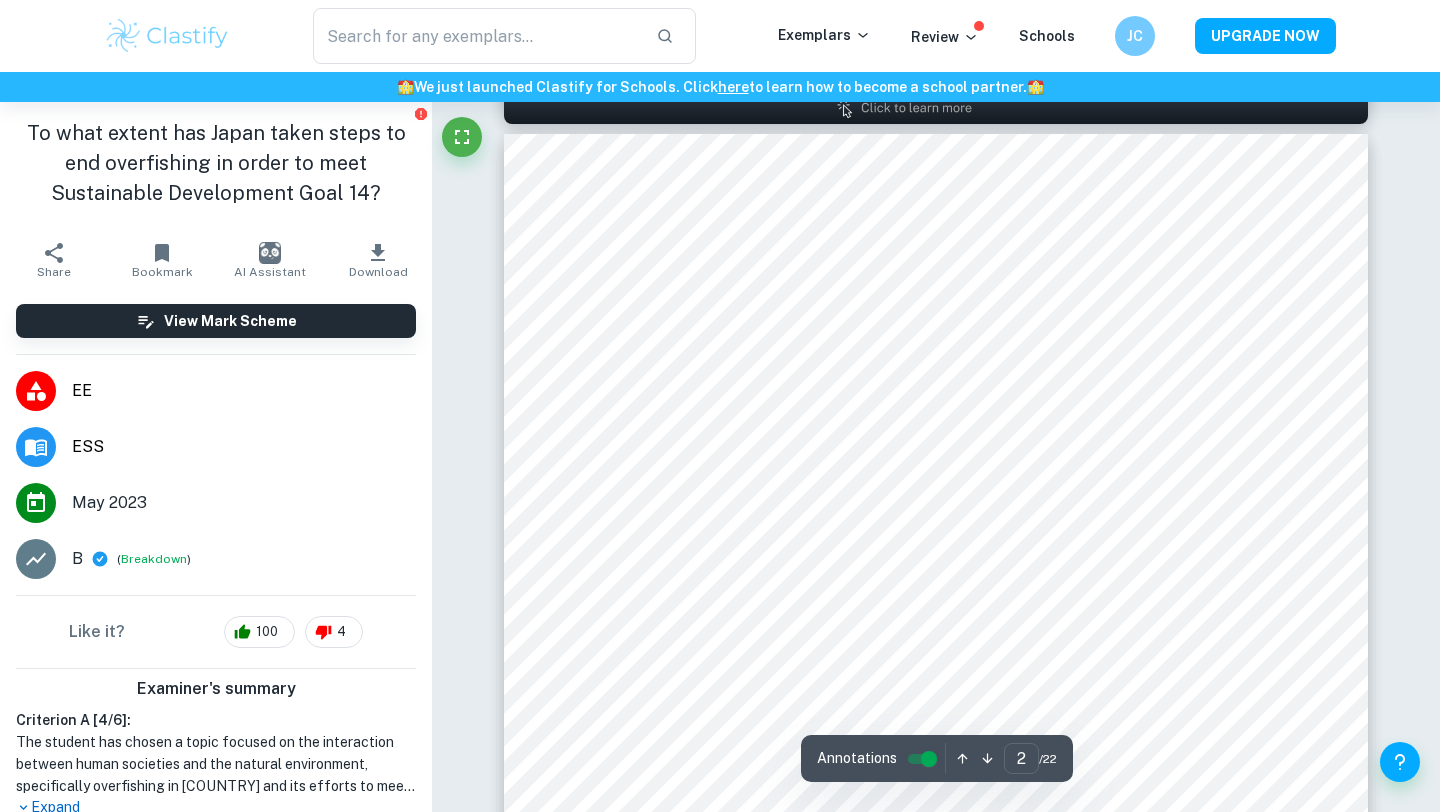 scroll, scrollTop: 1262, scrollLeft: 0, axis: vertical 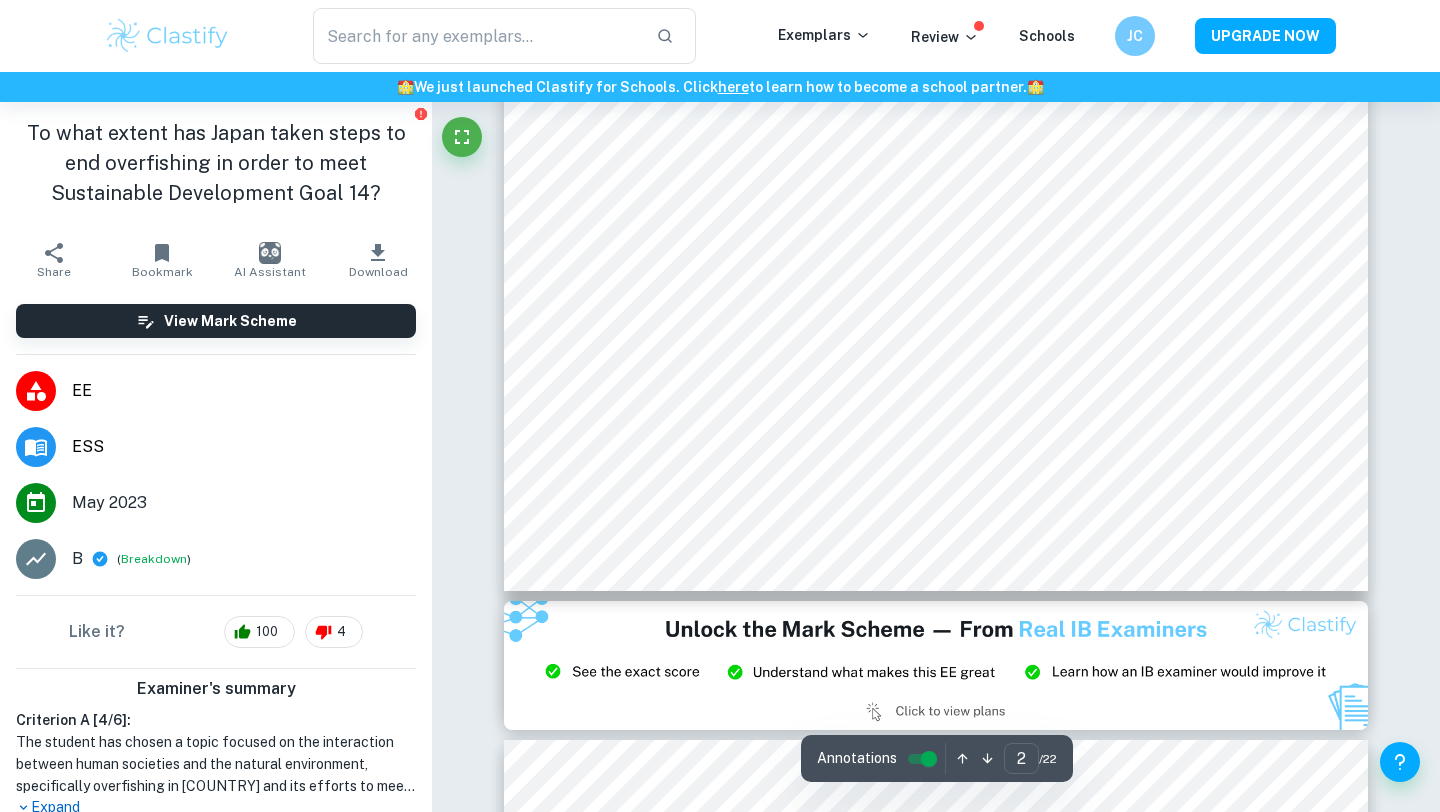 type on "3" 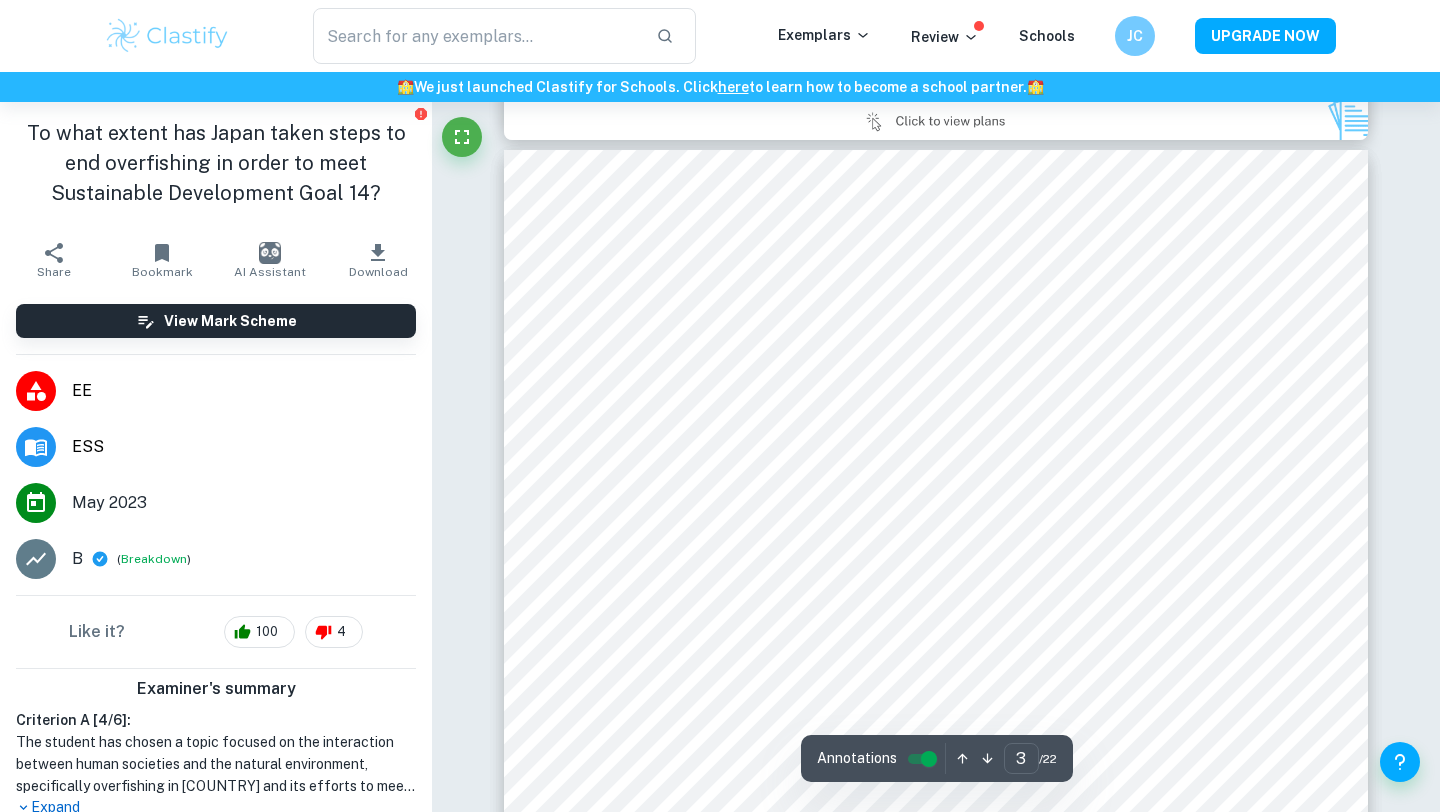 scroll, scrollTop: 2517, scrollLeft: 0, axis: vertical 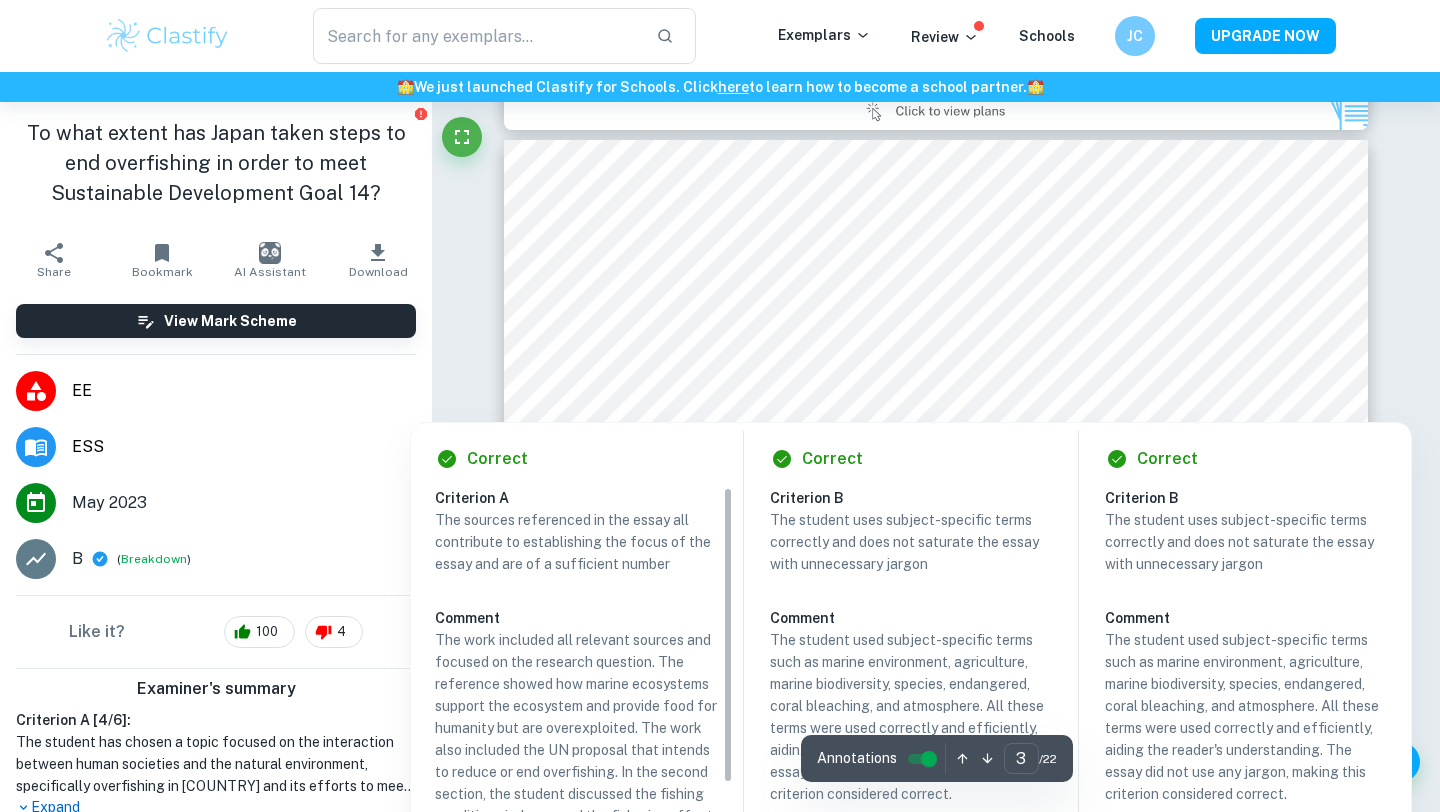 type on "sustainable development" 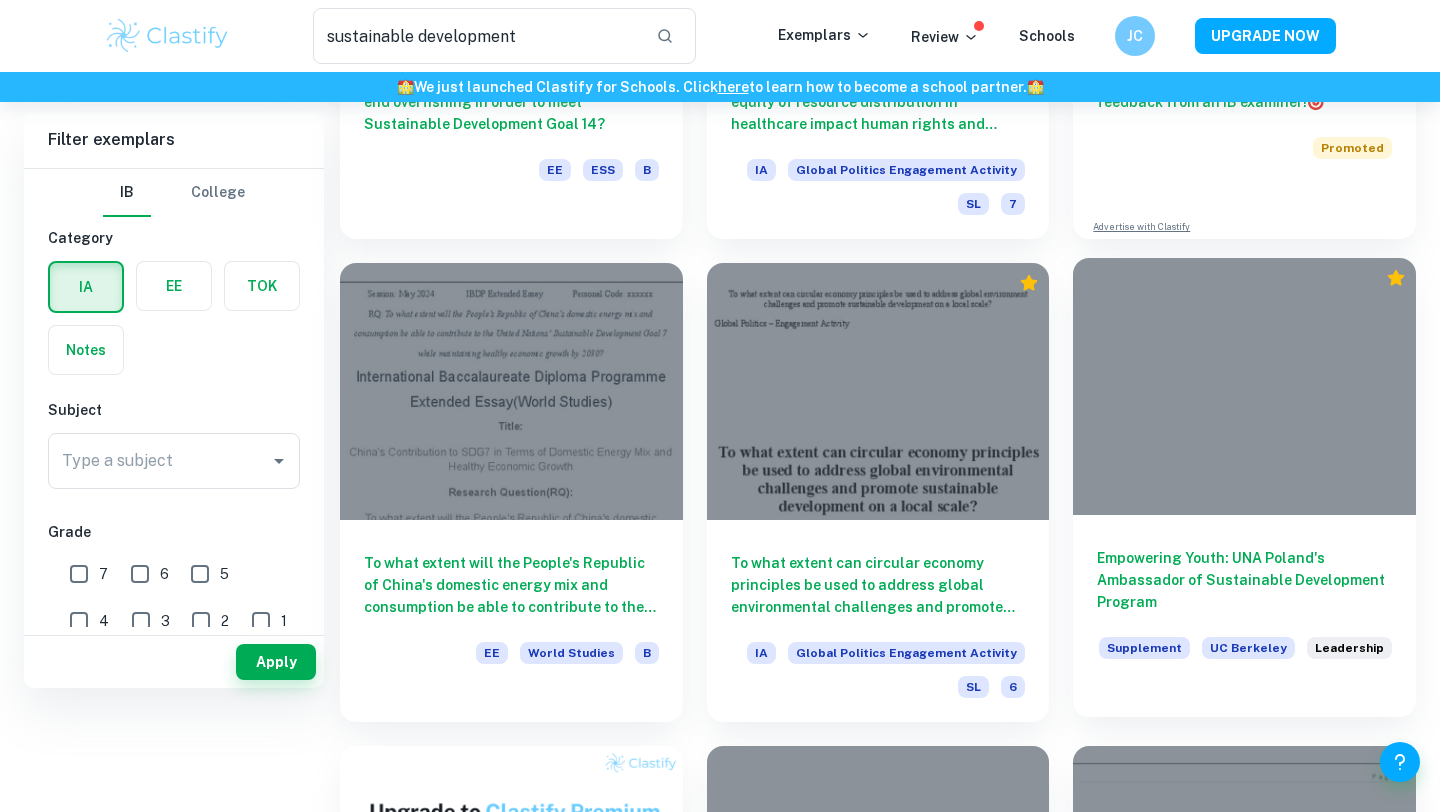 scroll, scrollTop: 0, scrollLeft: 0, axis: both 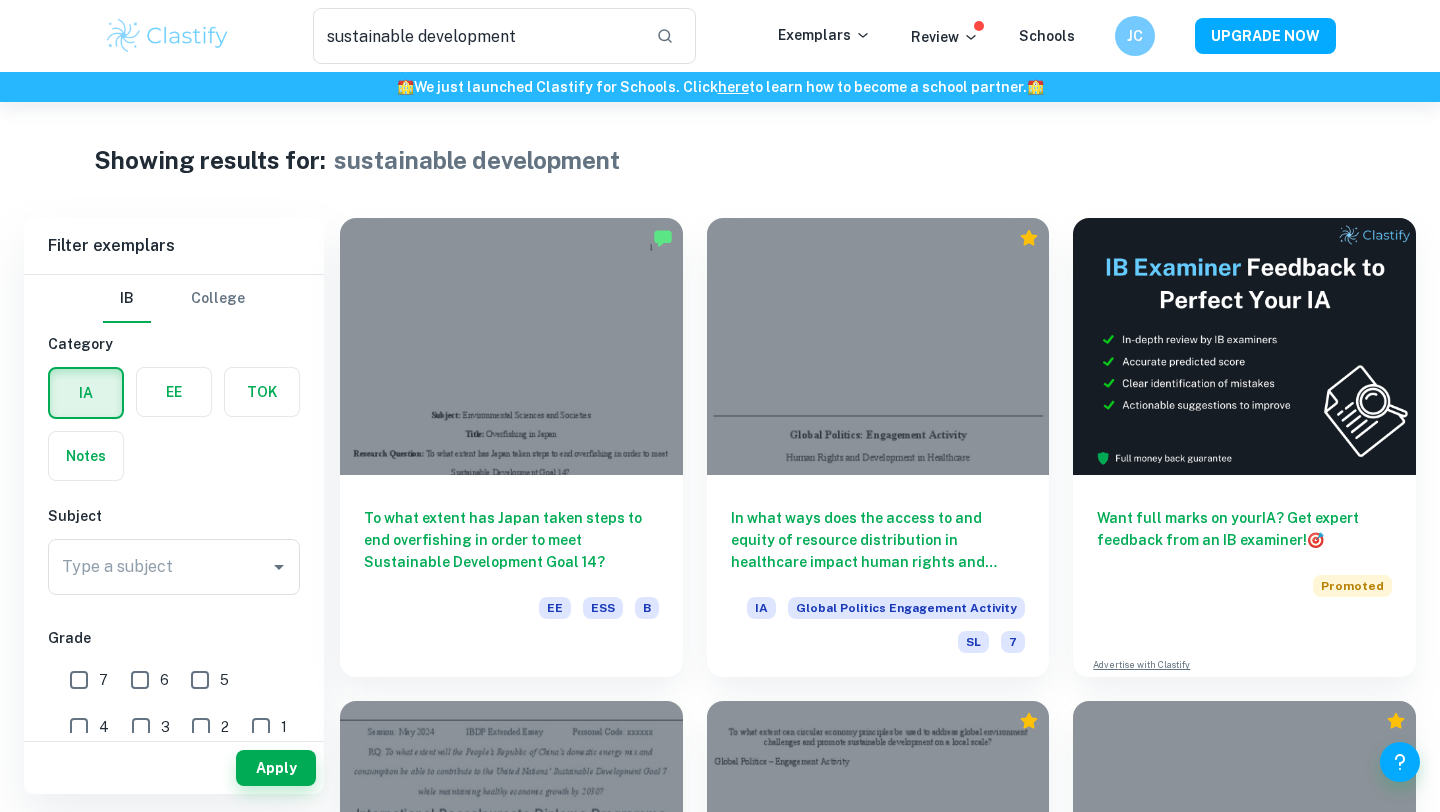 type 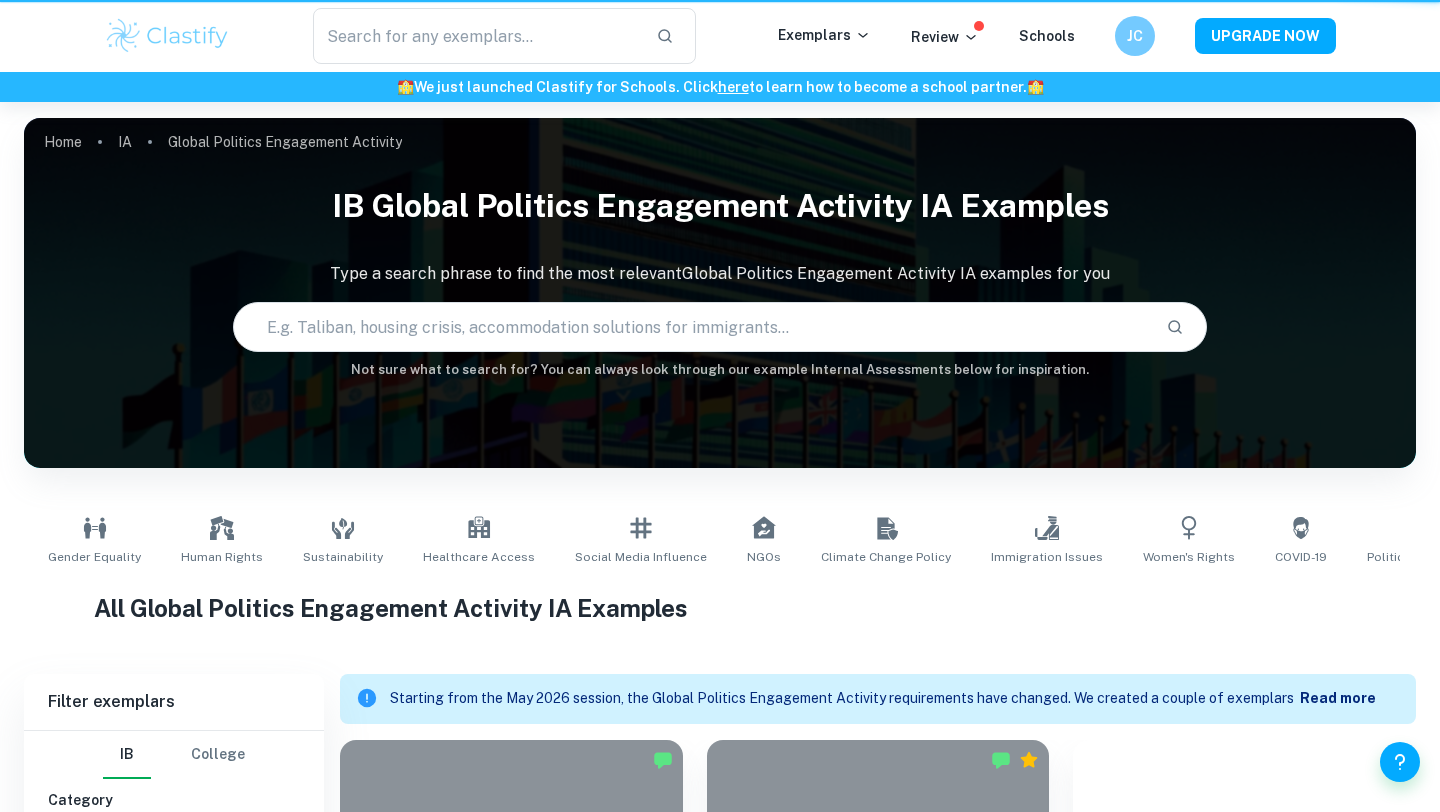 scroll, scrollTop: 1494, scrollLeft: 0, axis: vertical 